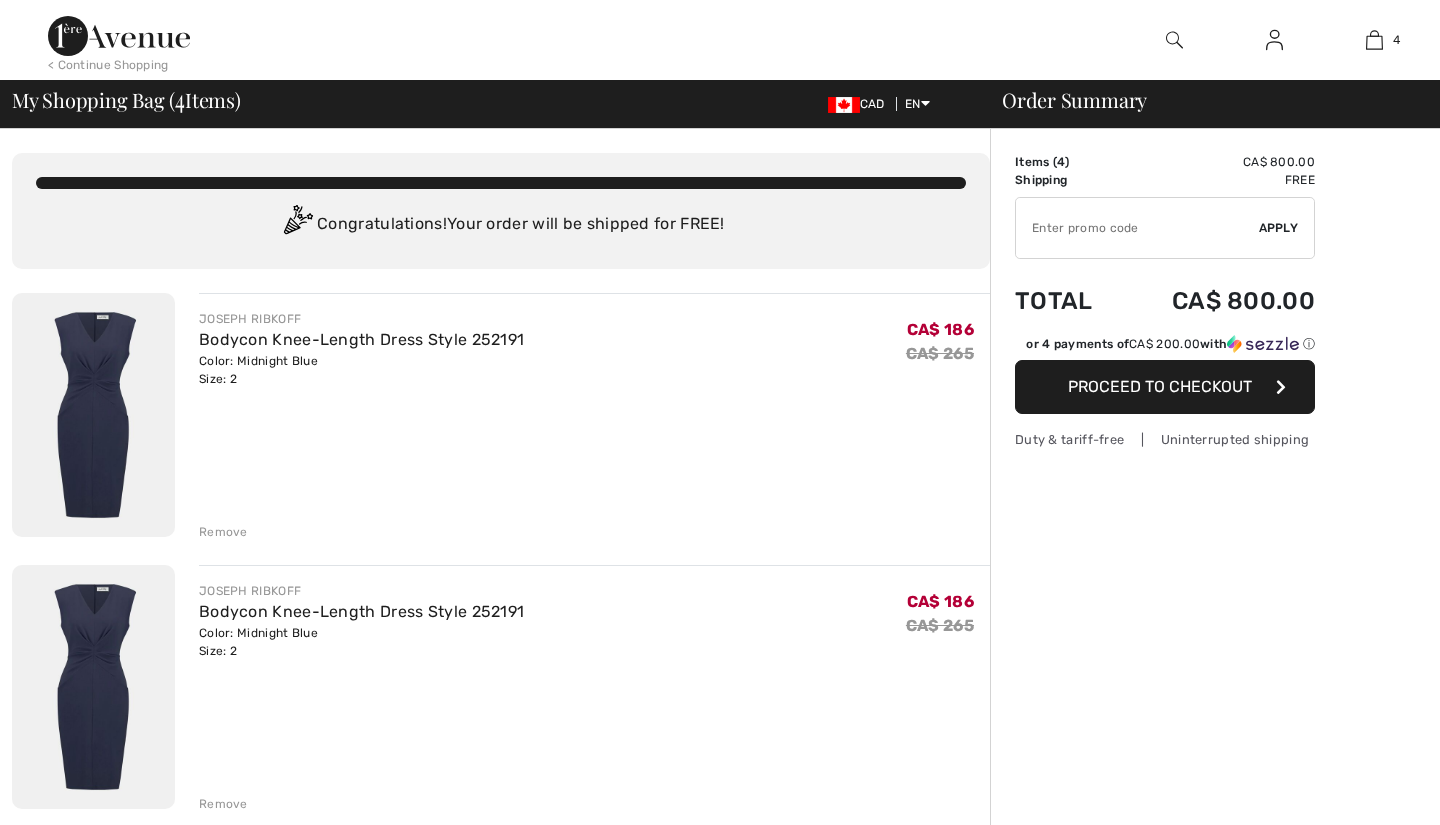 scroll, scrollTop: 0, scrollLeft: 0, axis: both 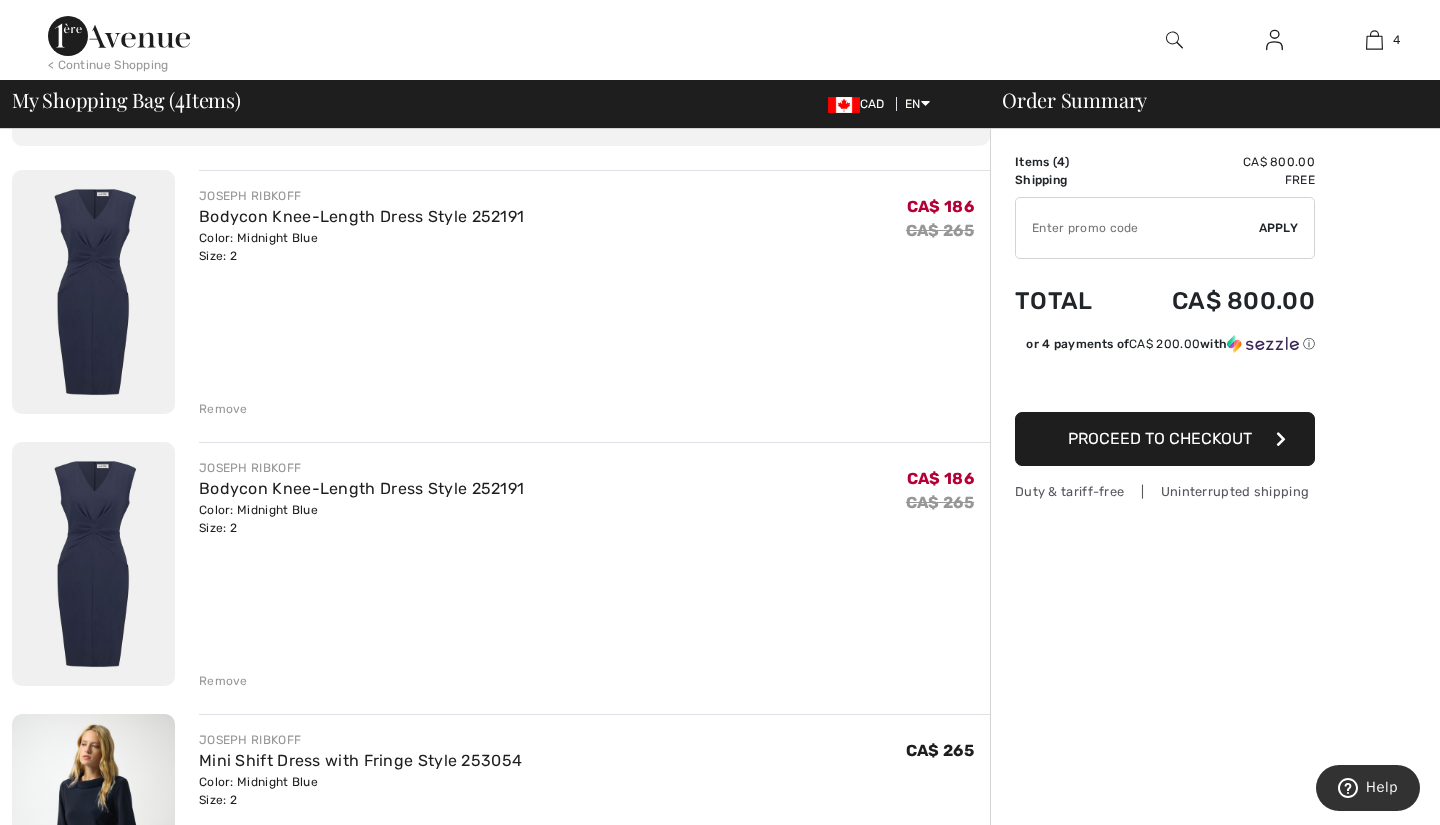 click on "Remove" at bounding box center (223, 681) 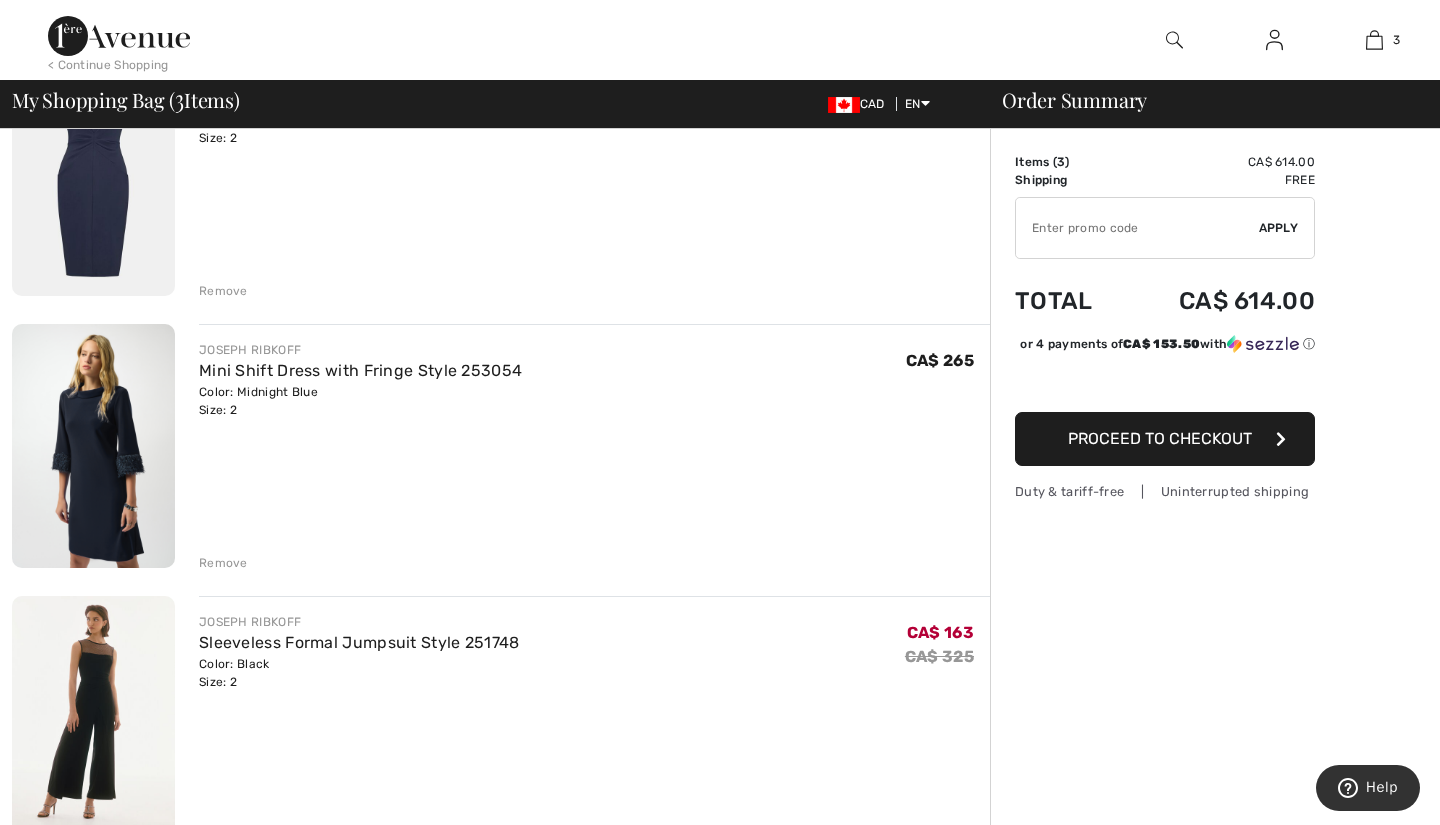 scroll, scrollTop: 243, scrollLeft: 0, axis: vertical 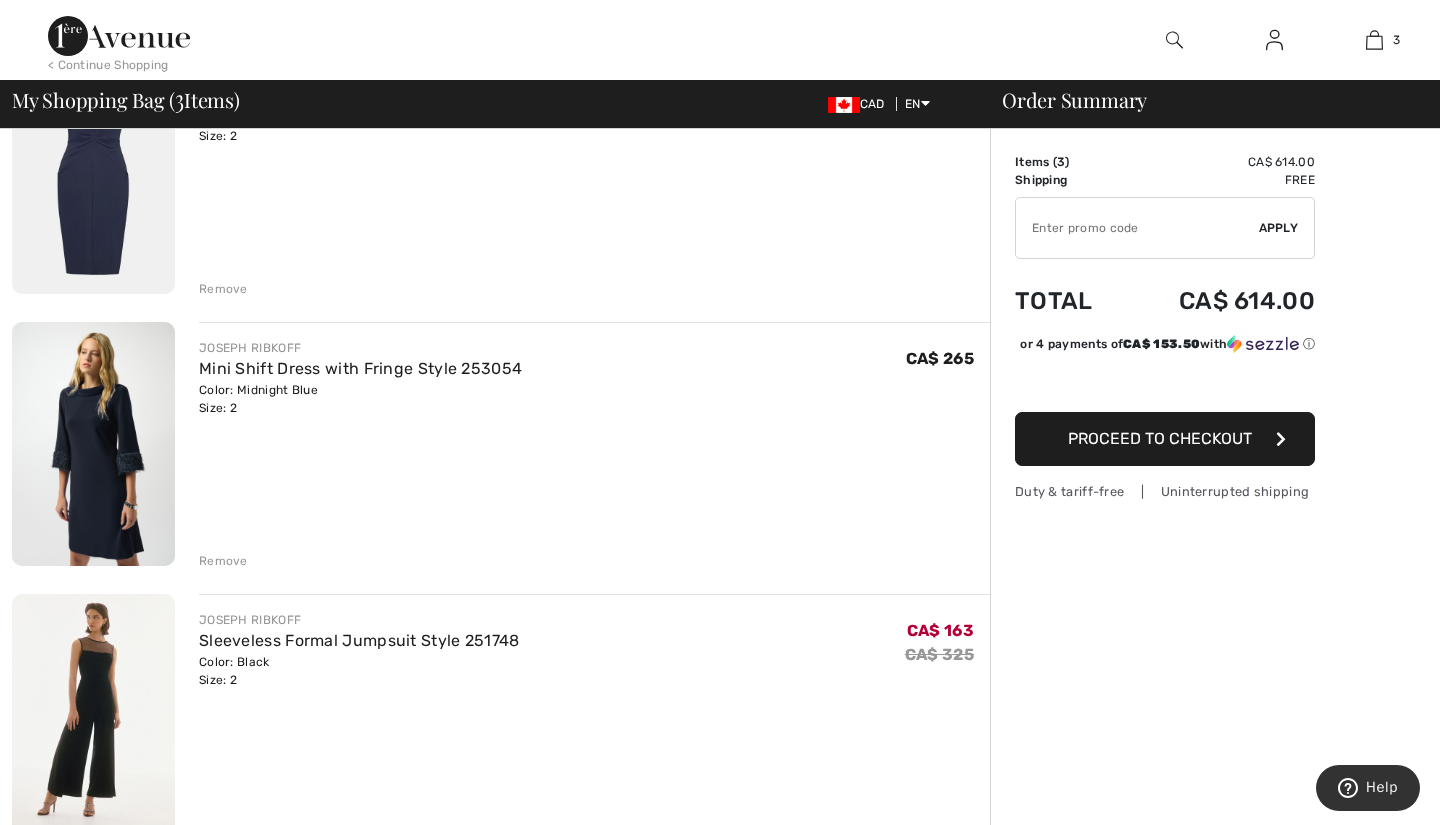 click on "Remove" at bounding box center (223, 561) 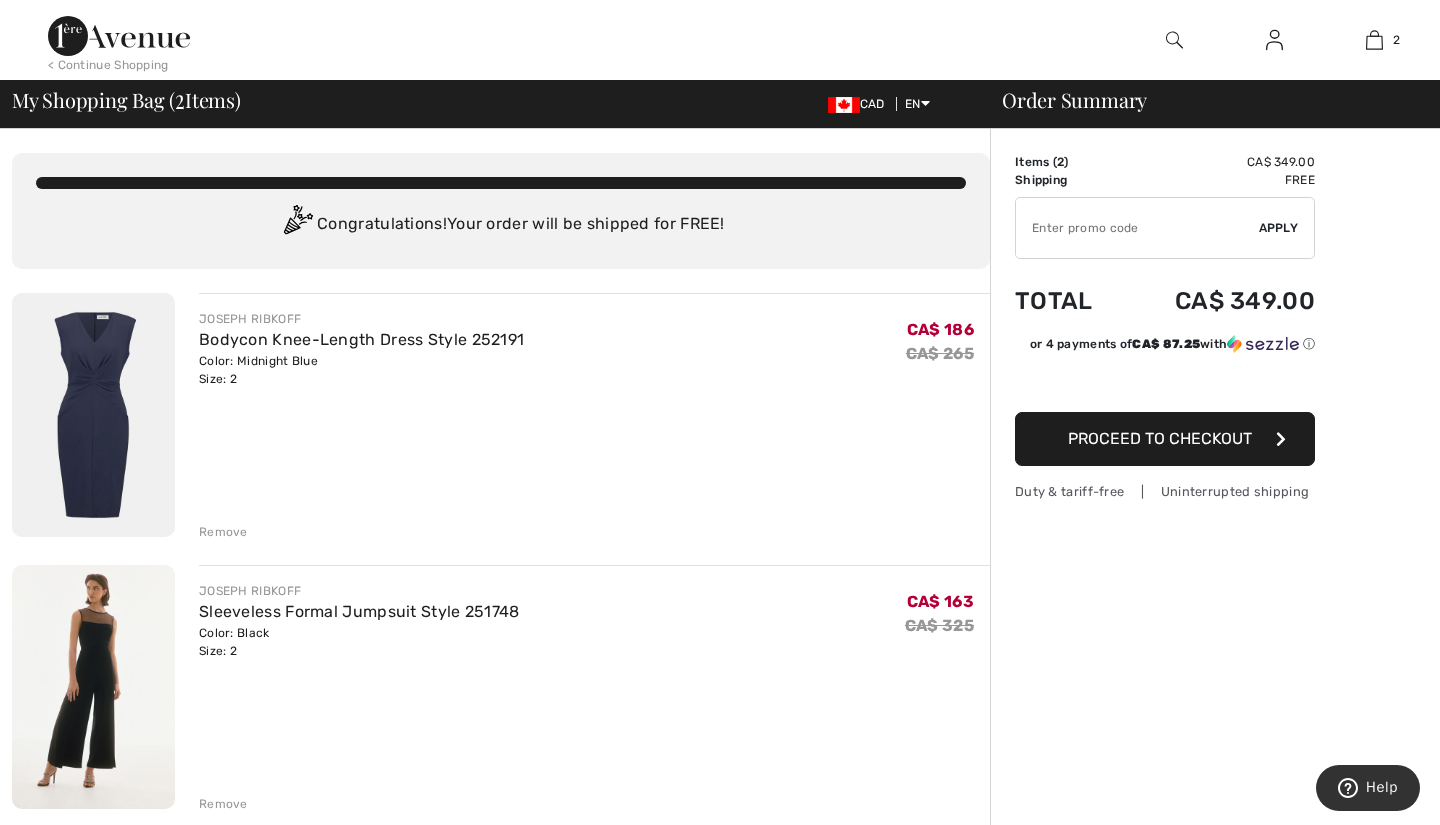 scroll, scrollTop: 0, scrollLeft: 0, axis: both 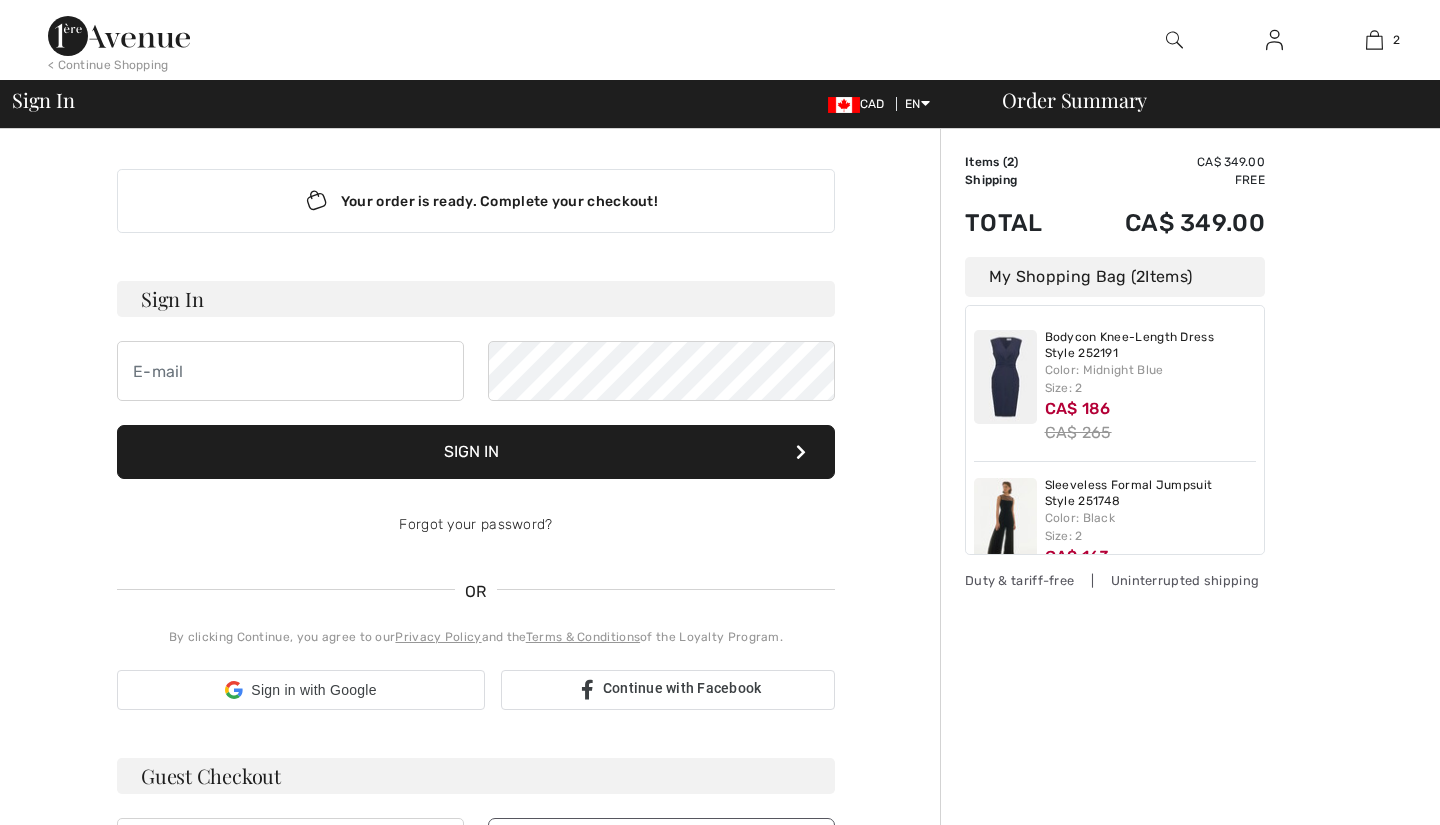 checkbox on "true" 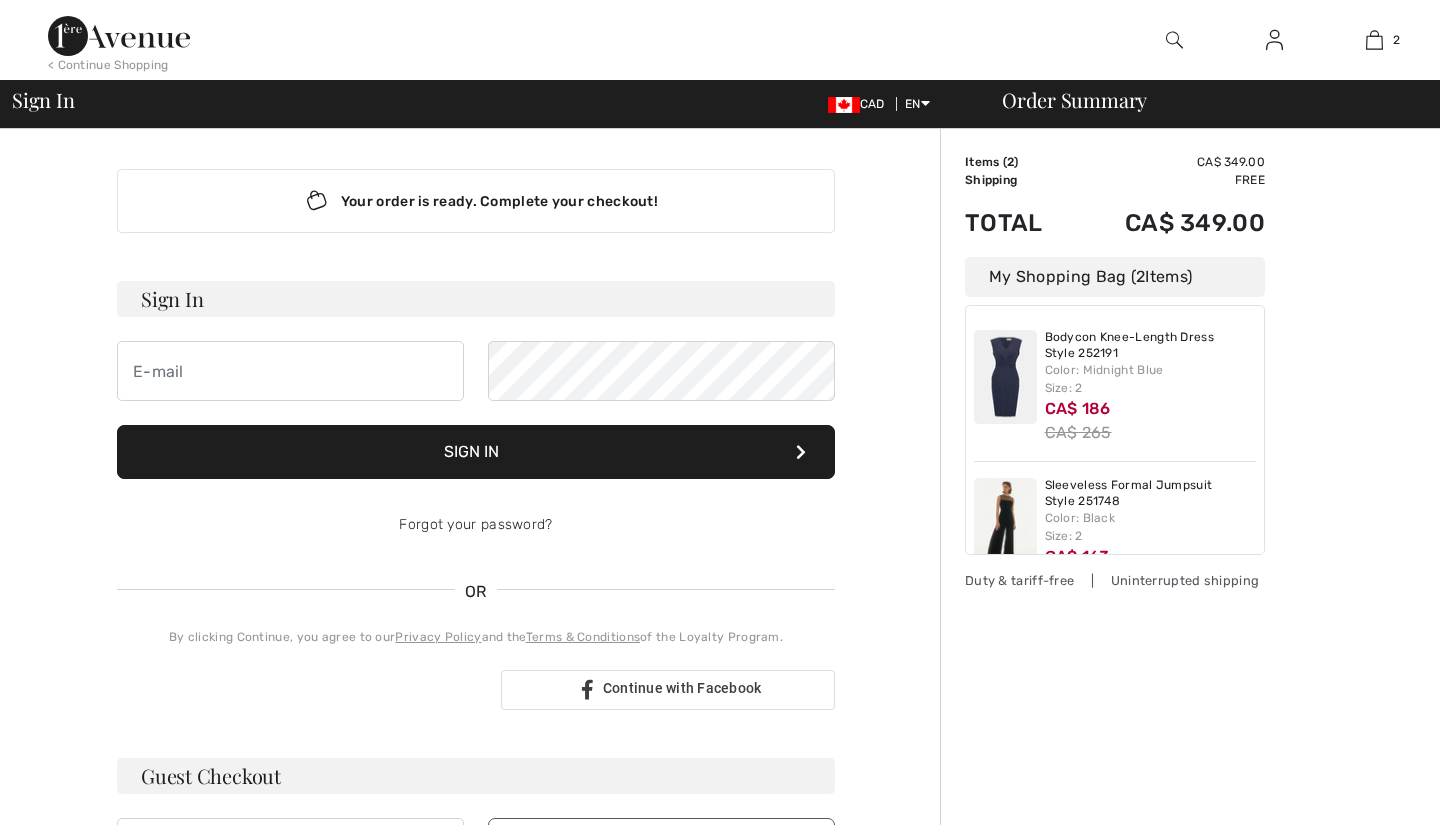 scroll, scrollTop: 0, scrollLeft: 0, axis: both 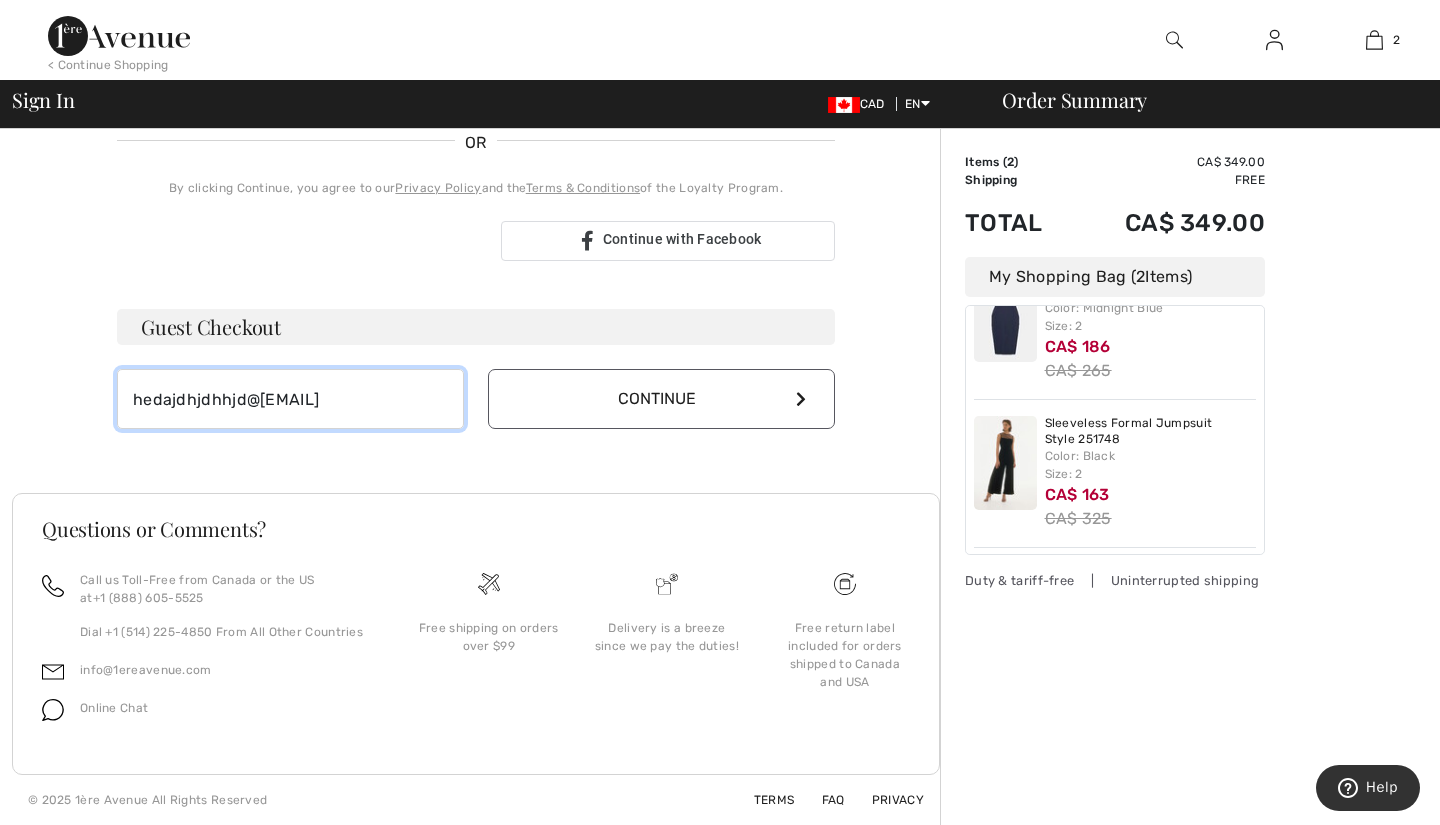 type on "hedajdhjdhhjd@gmail.com" 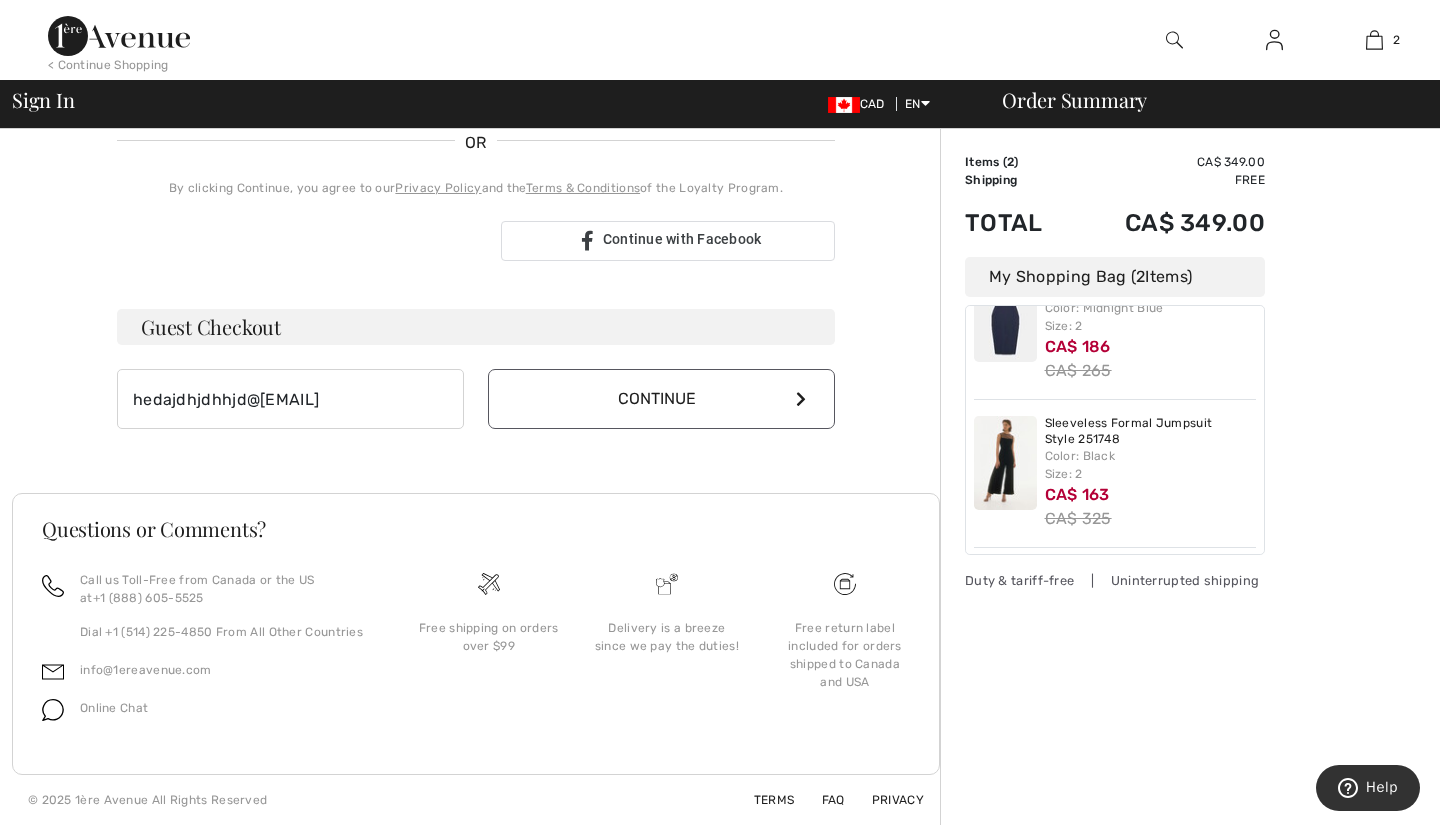 click on "Continue" at bounding box center (661, 399) 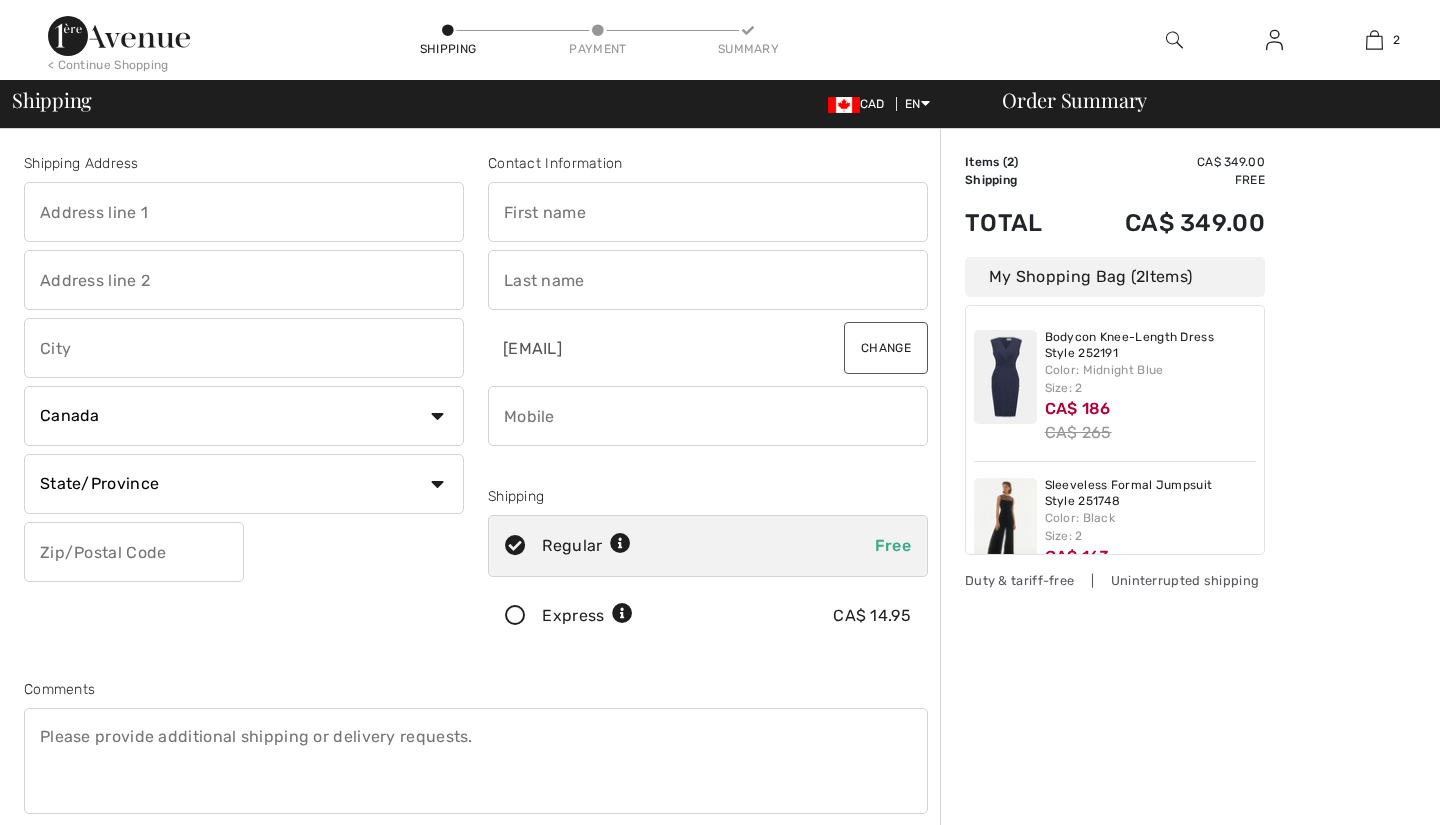 scroll, scrollTop: 0, scrollLeft: 0, axis: both 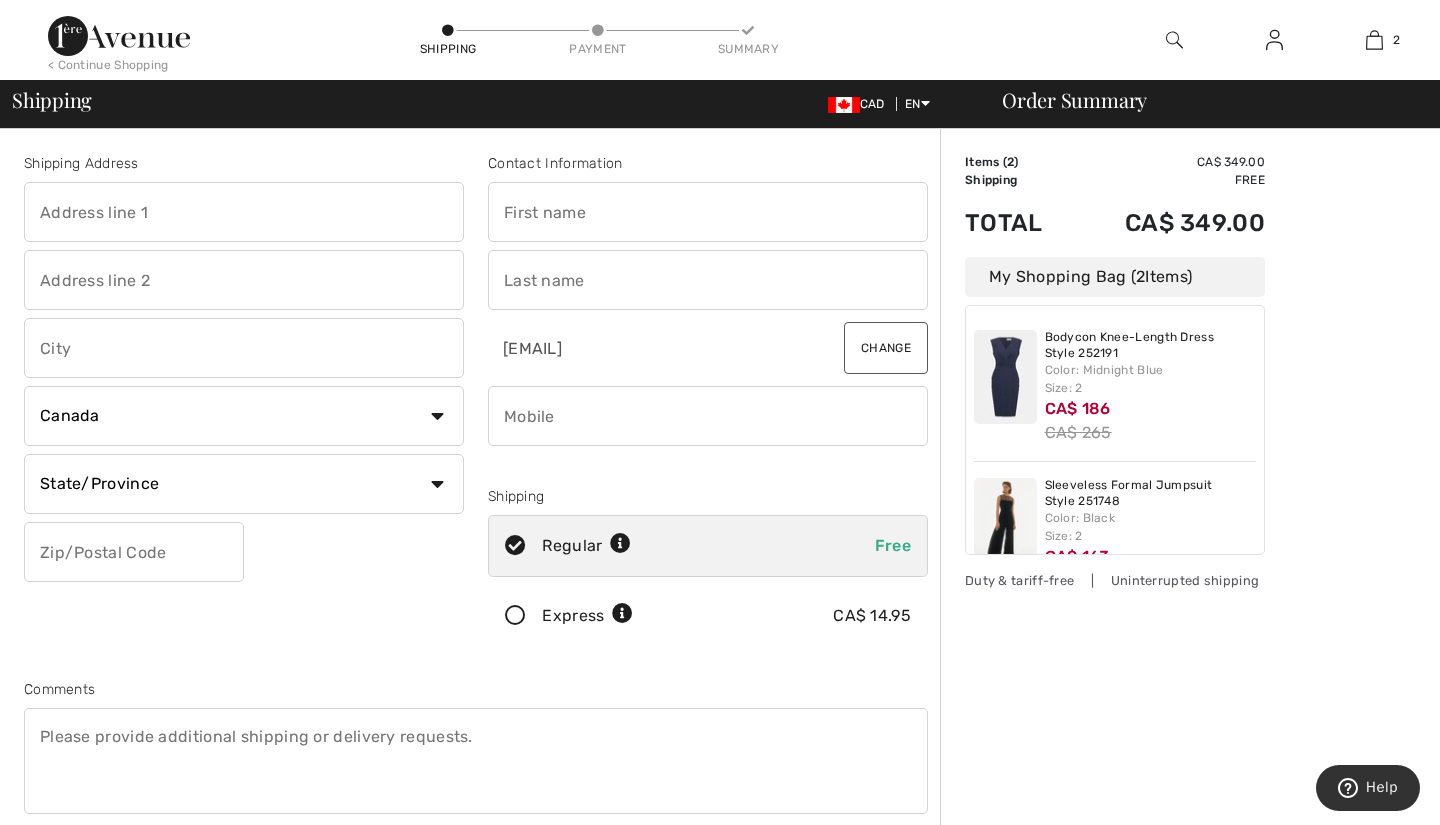 click on "Express
CA$ 14.95" at bounding box center (708, 616) 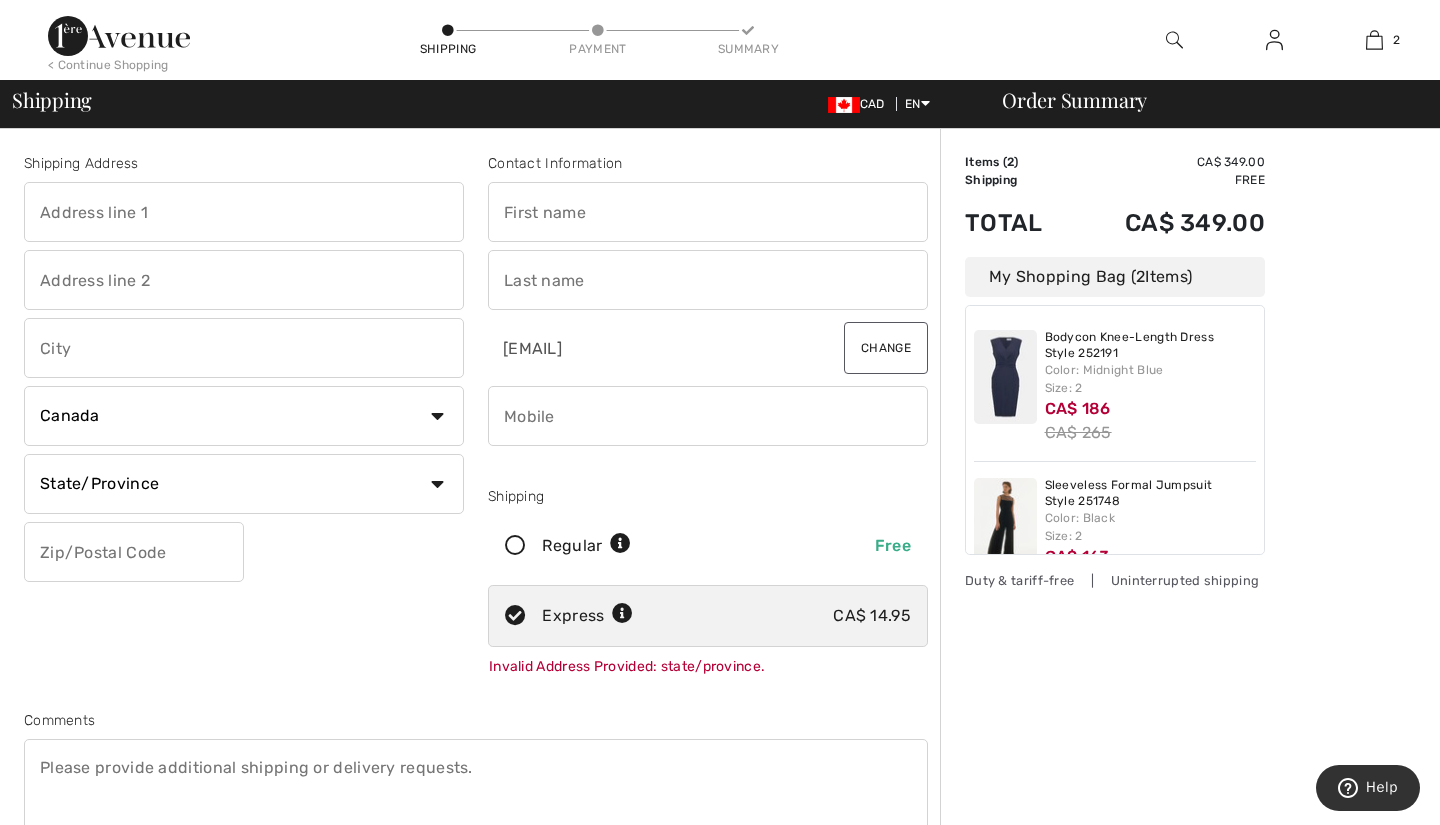 scroll, scrollTop: 0, scrollLeft: 0, axis: both 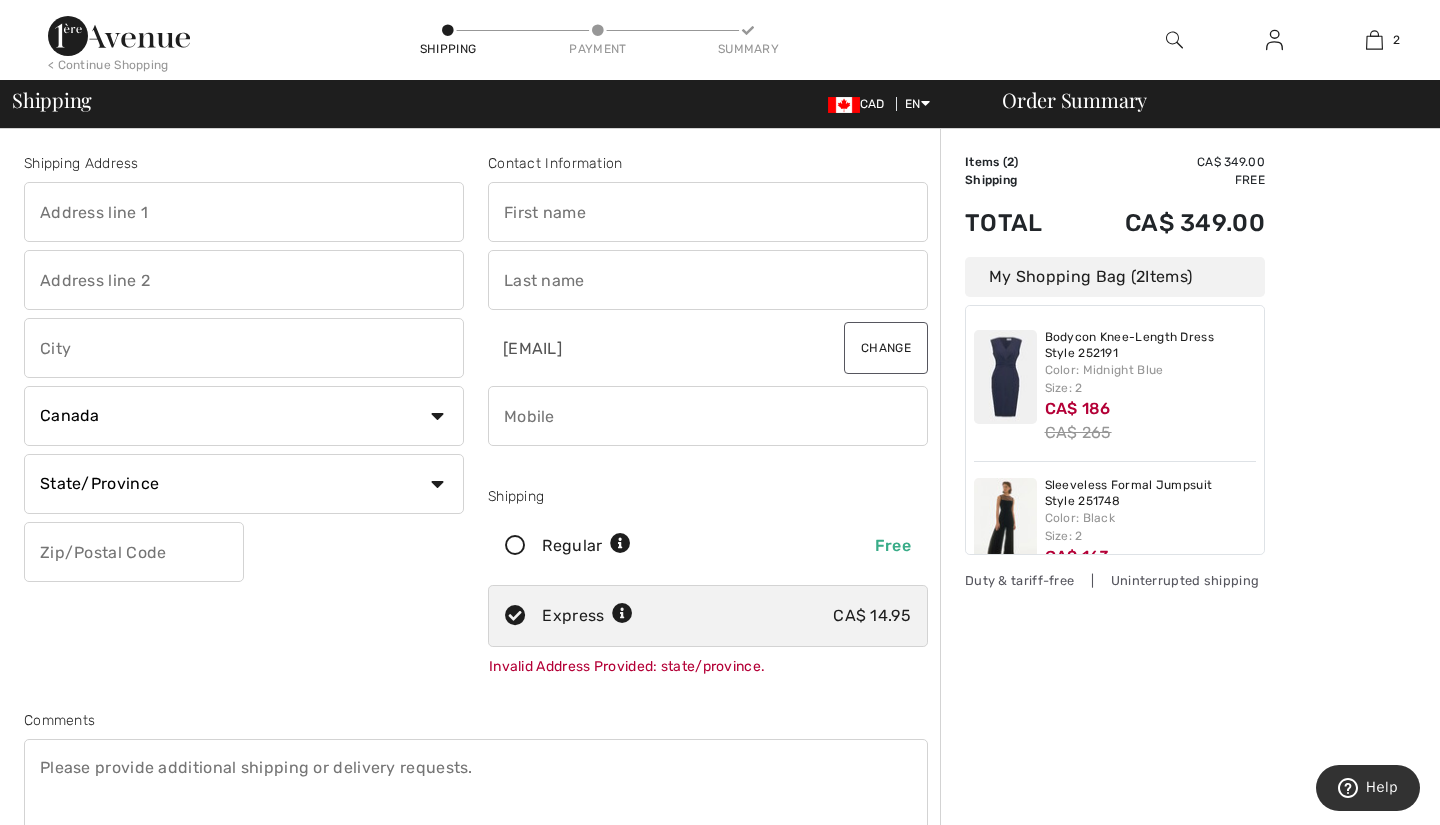 click at bounding box center [1005, 377] 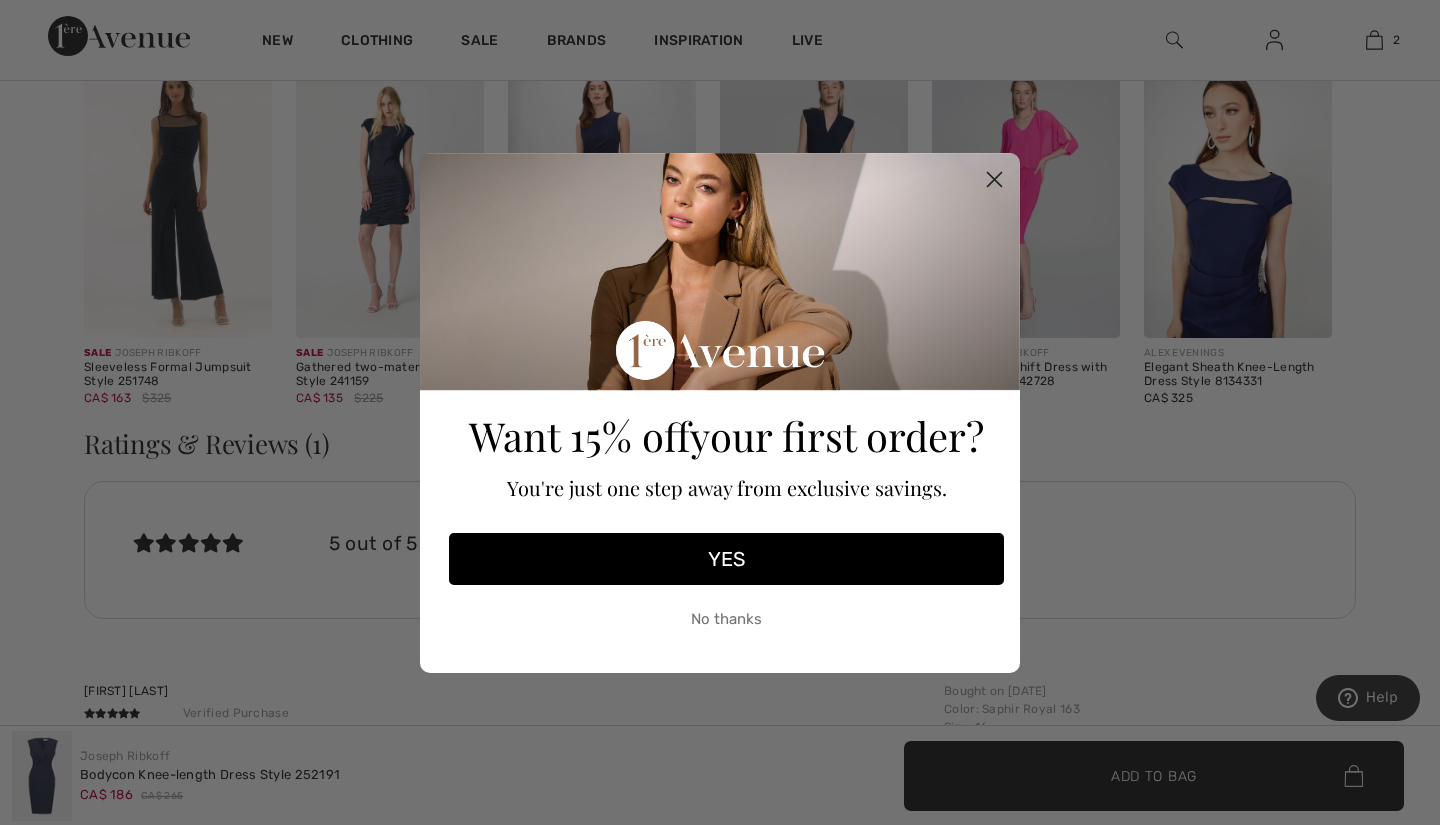scroll, scrollTop: 2179, scrollLeft: 0, axis: vertical 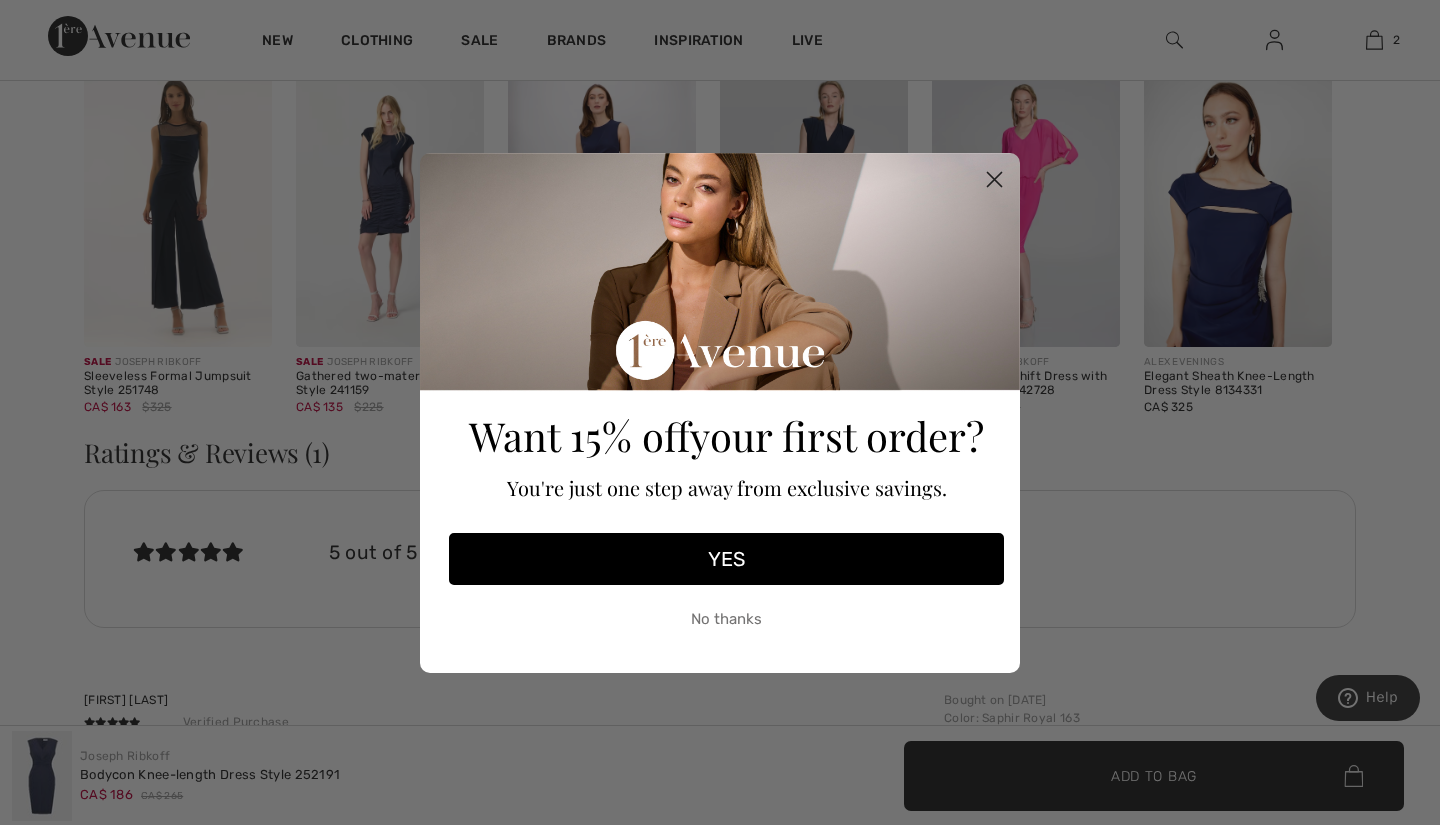 click on "YES" at bounding box center (726, 559) 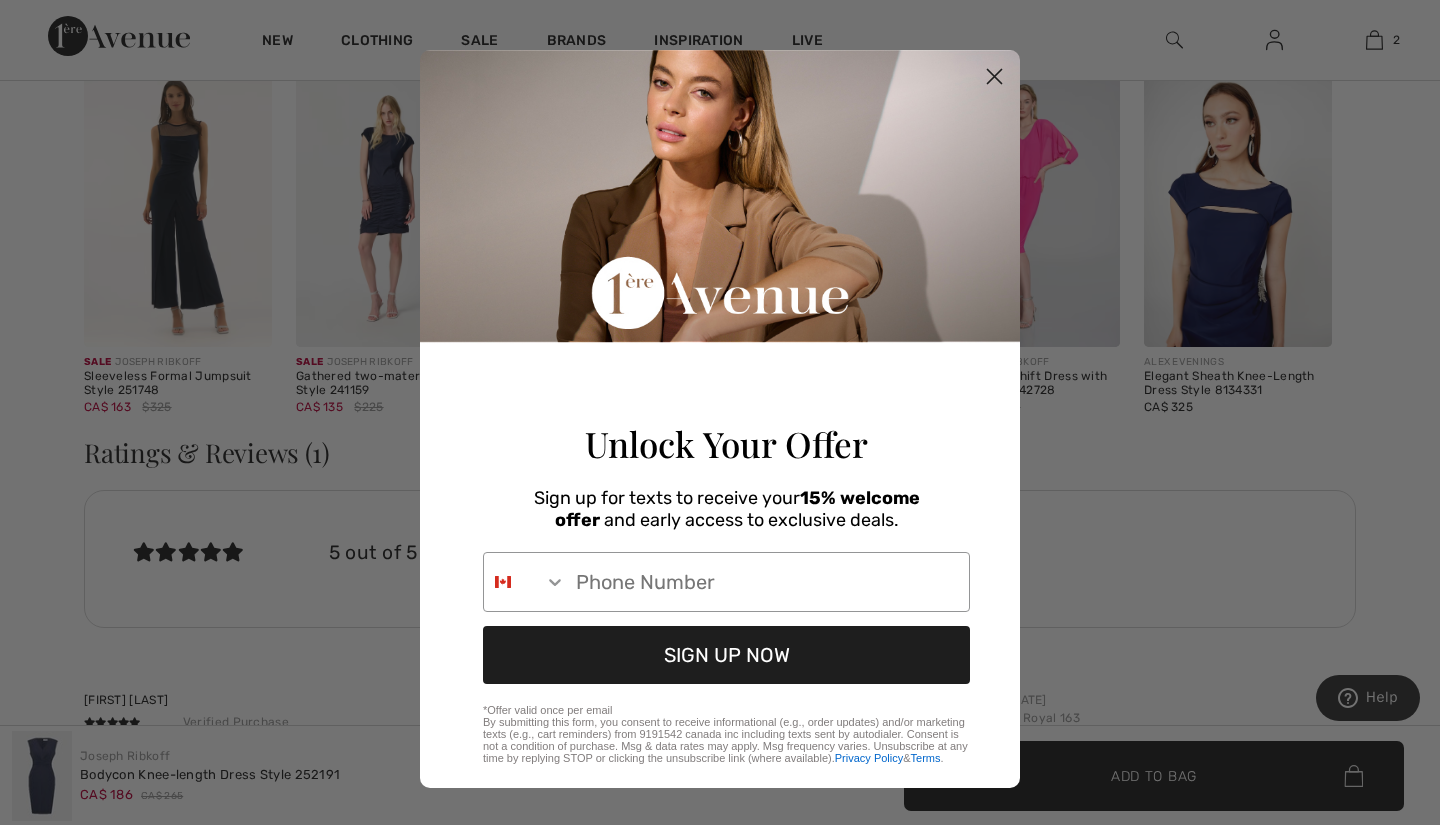 click 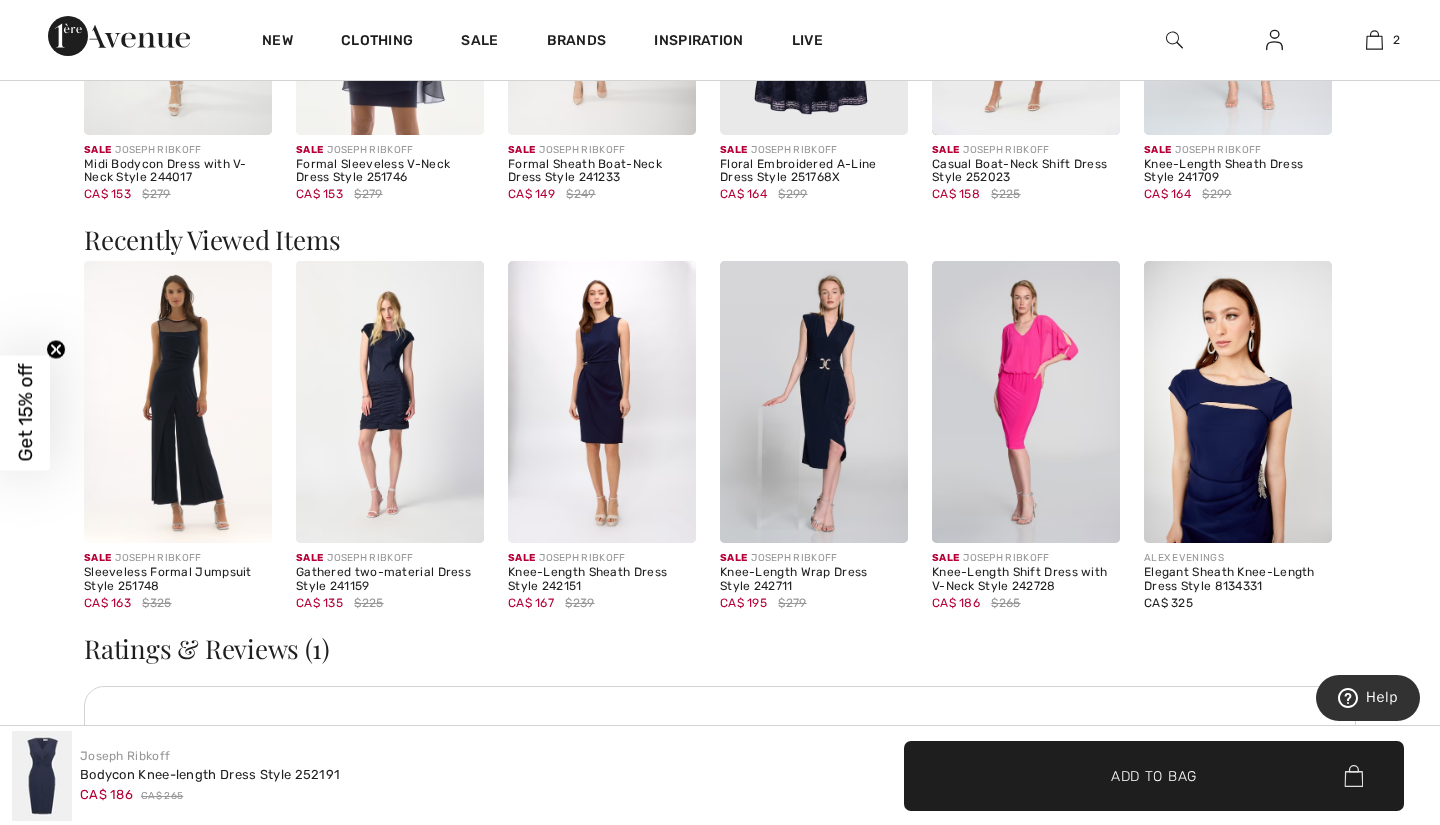 scroll, scrollTop: 1967, scrollLeft: 0, axis: vertical 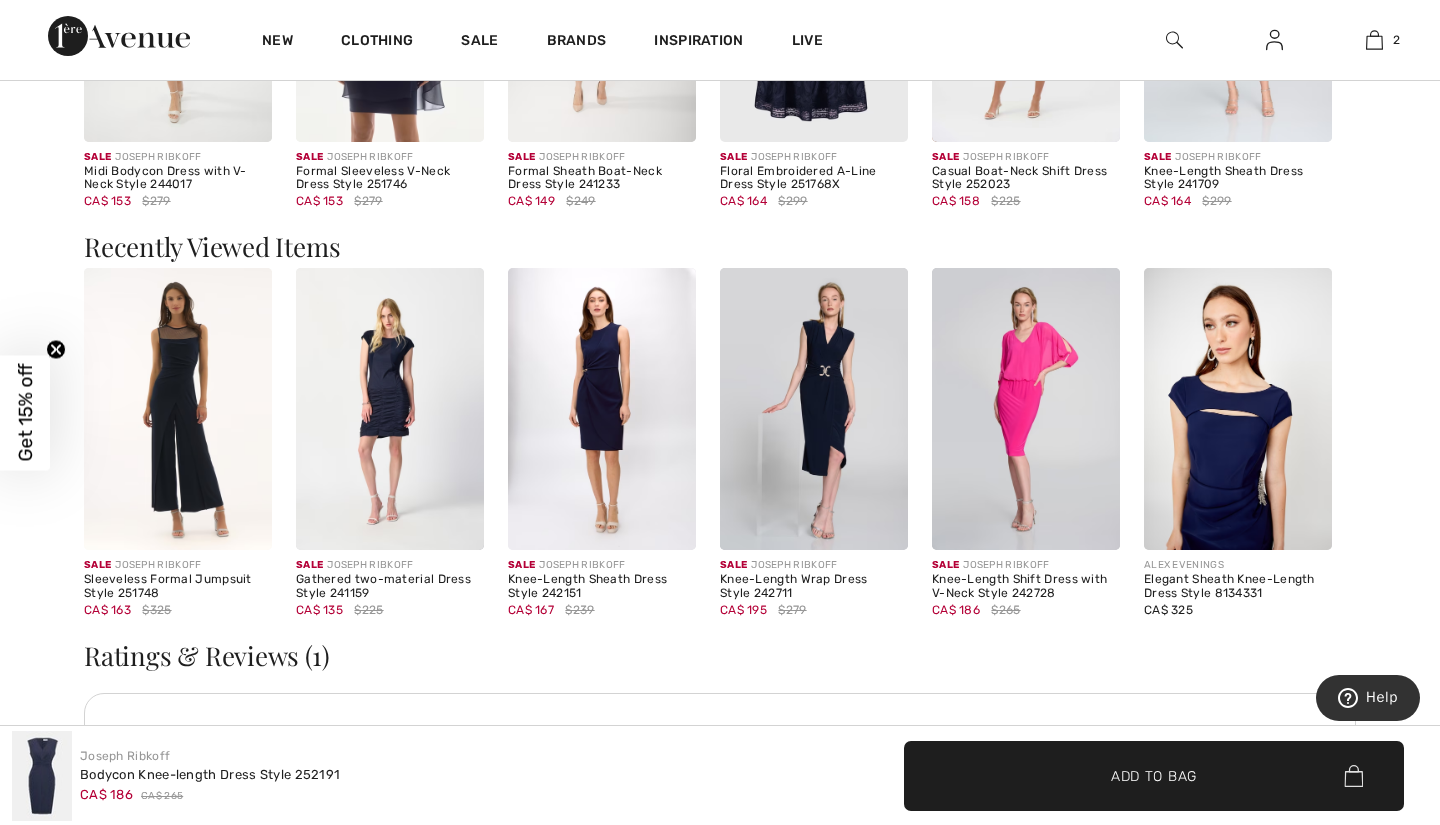 click at bounding box center (1238, 409) 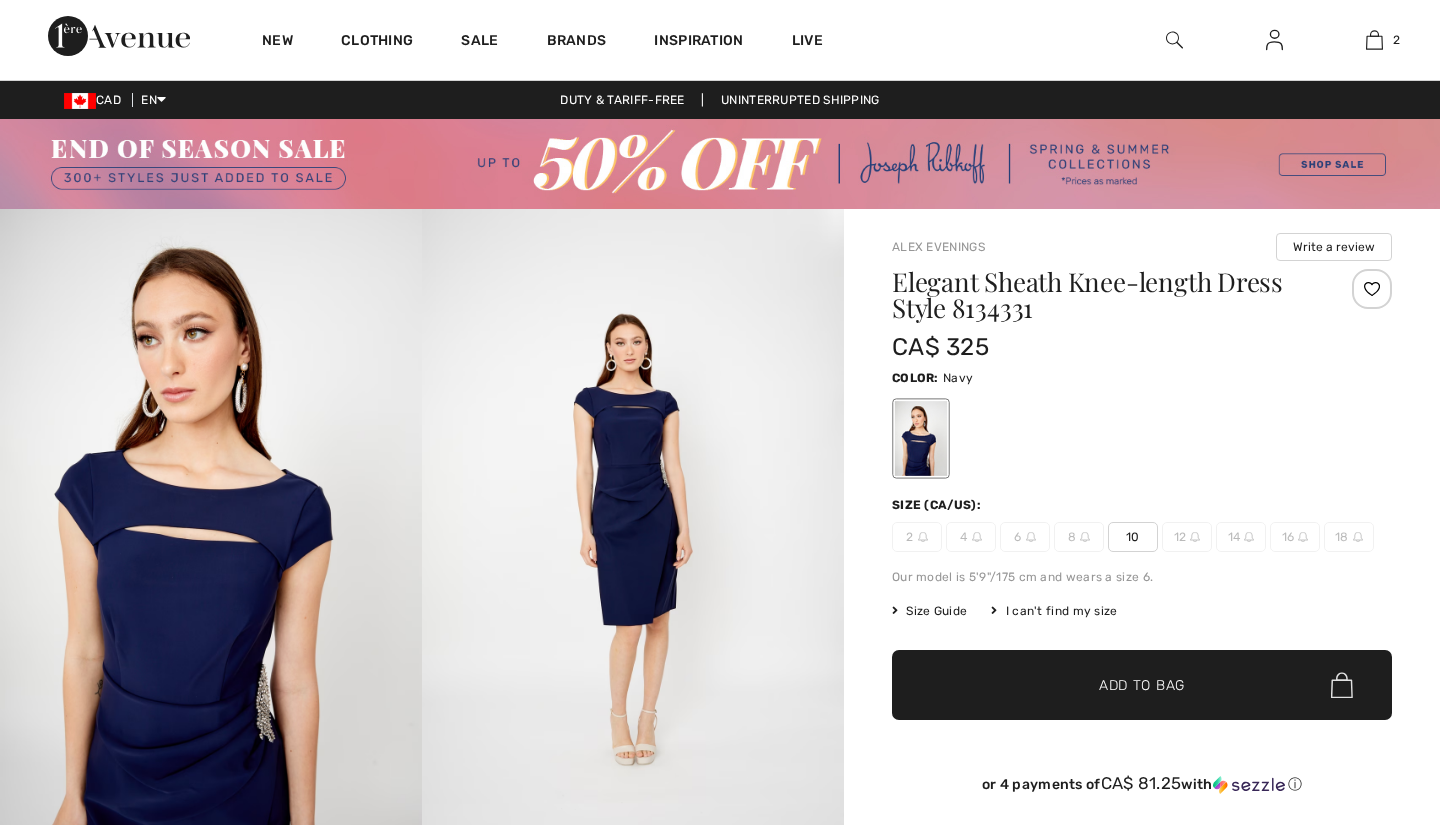 scroll, scrollTop: 0, scrollLeft: 0, axis: both 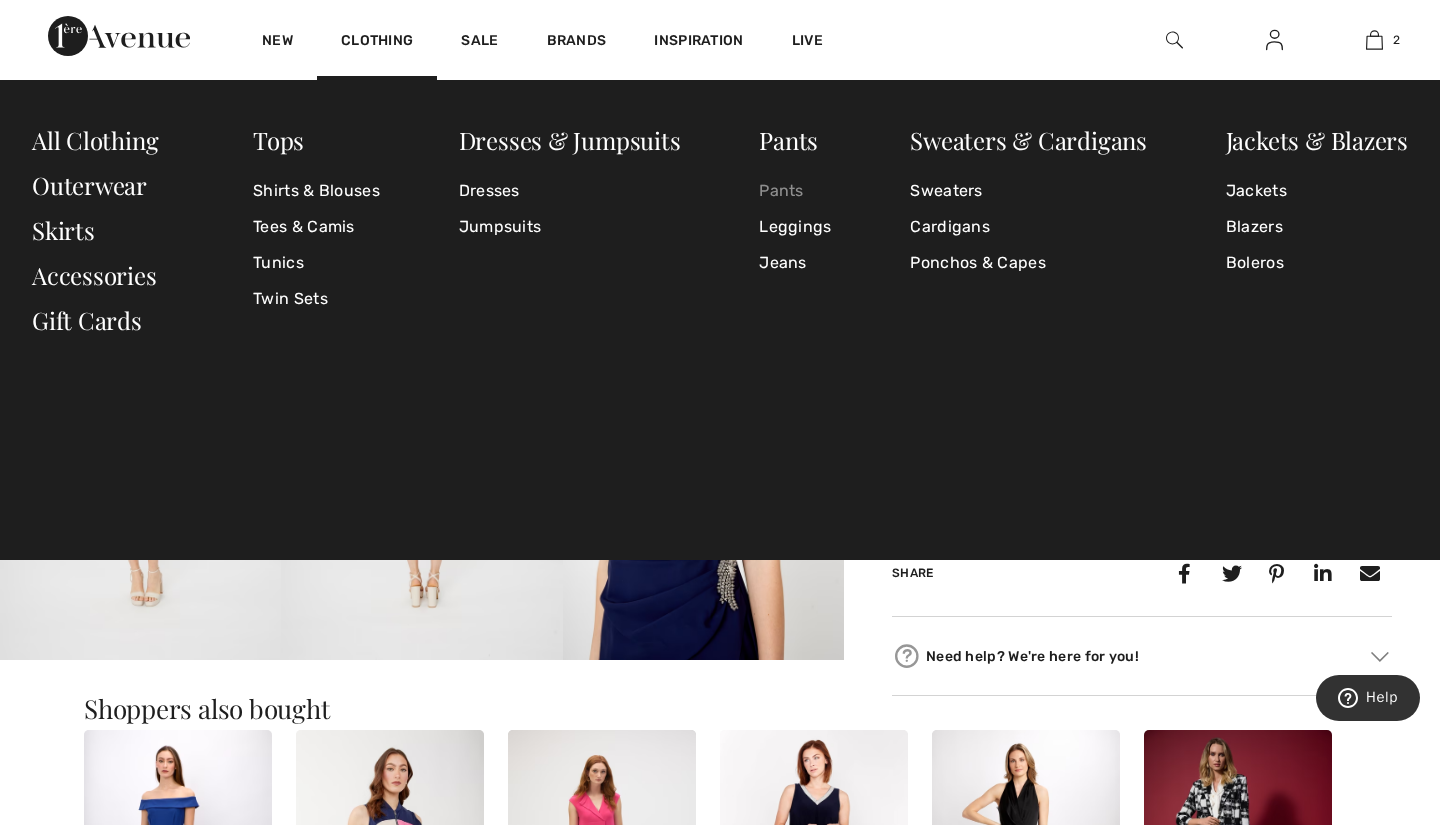 click on "Pants" at bounding box center (795, 191) 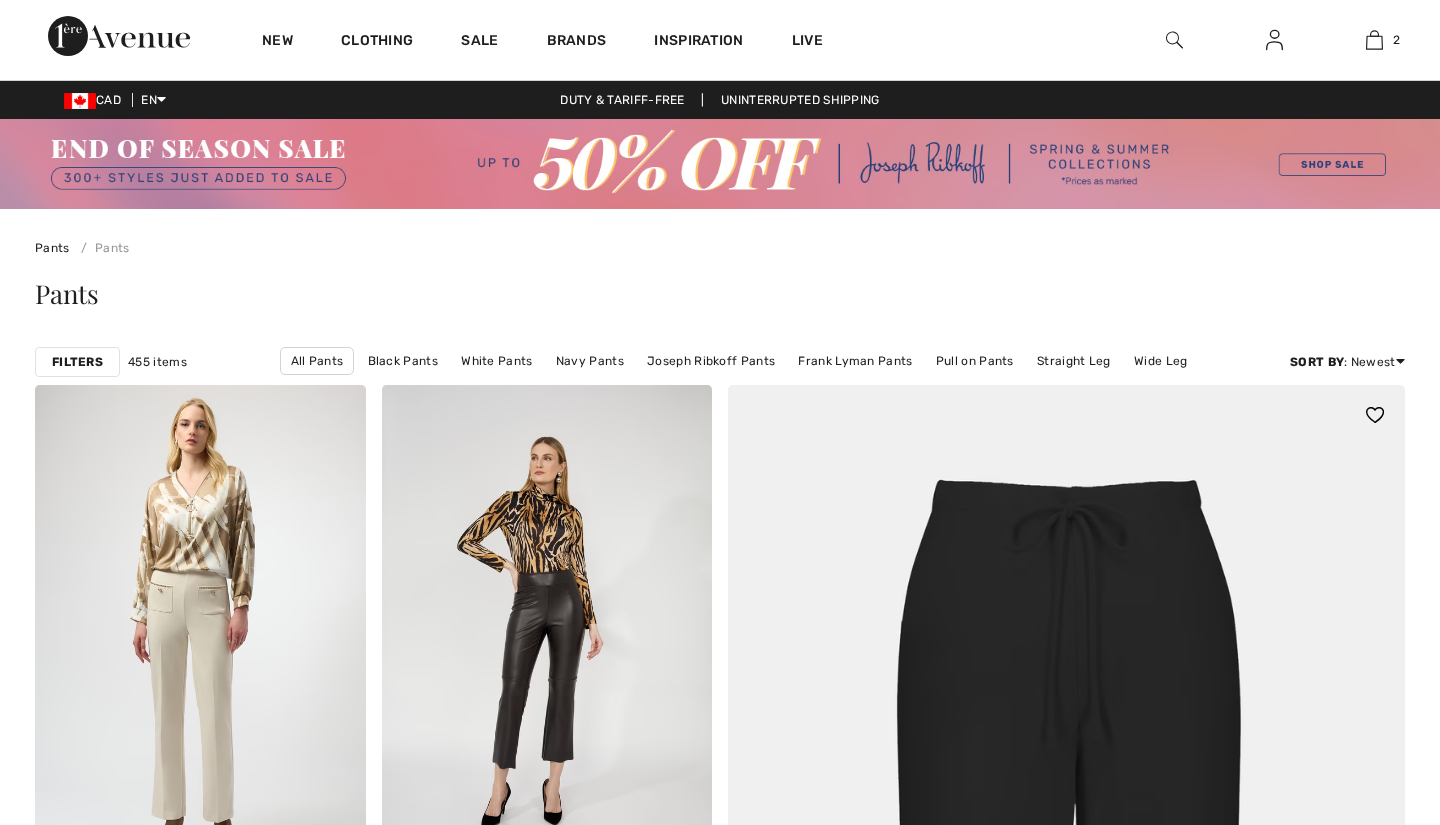 scroll, scrollTop: 0, scrollLeft: 0, axis: both 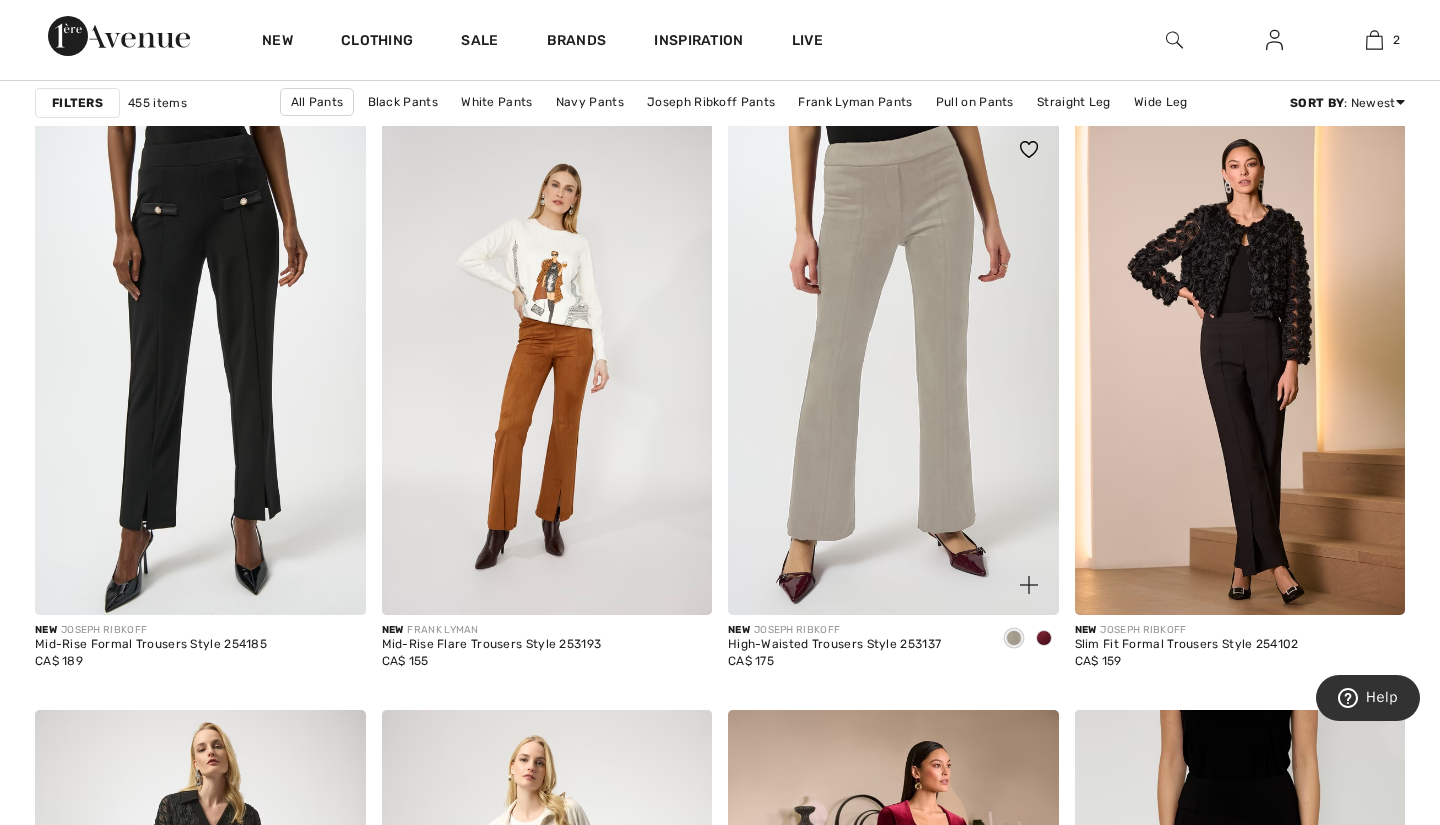 click at bounding box center (893, 368) 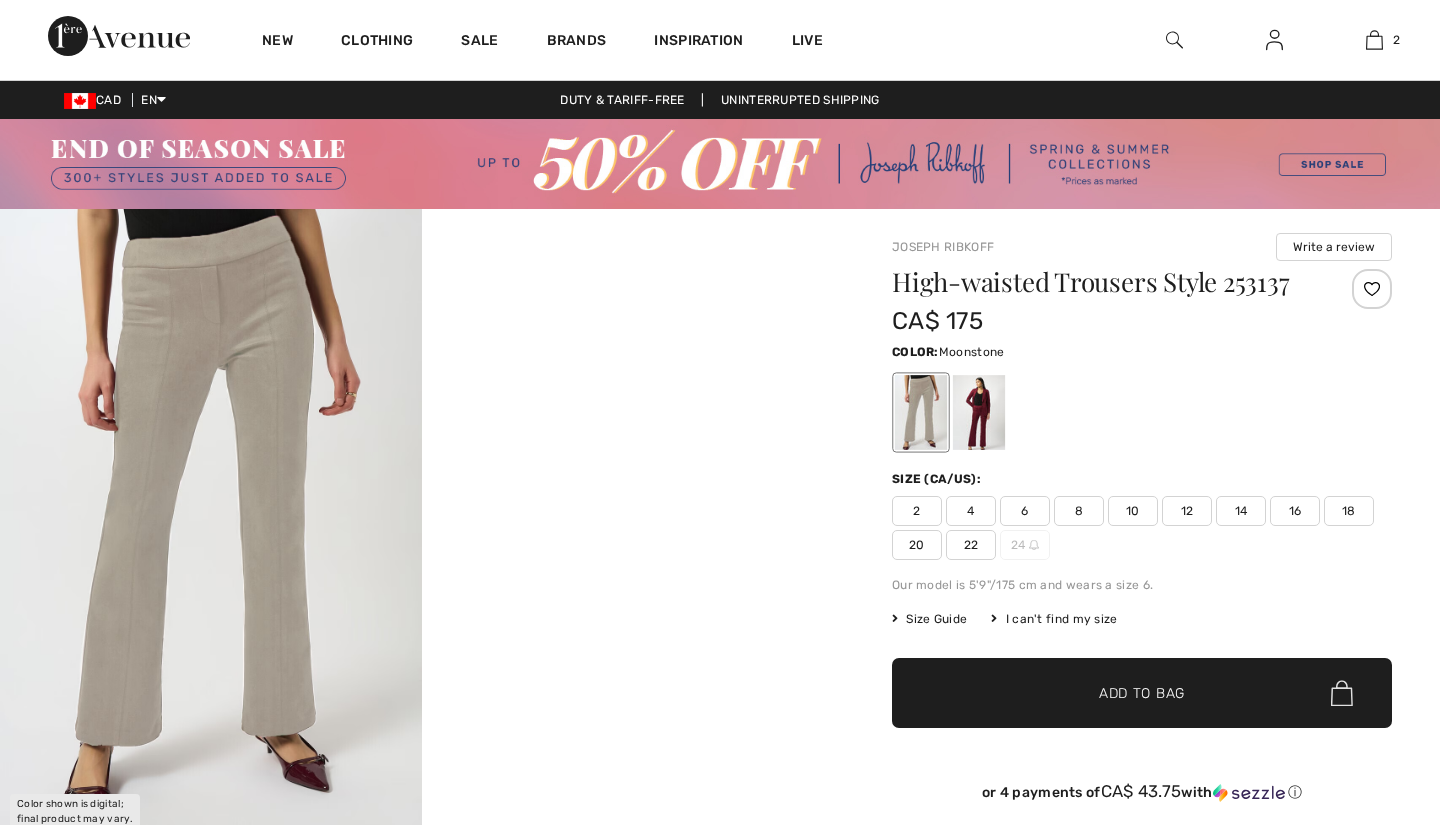 scroll, scrollTop: 0, scrollLeft: 0, axis: both 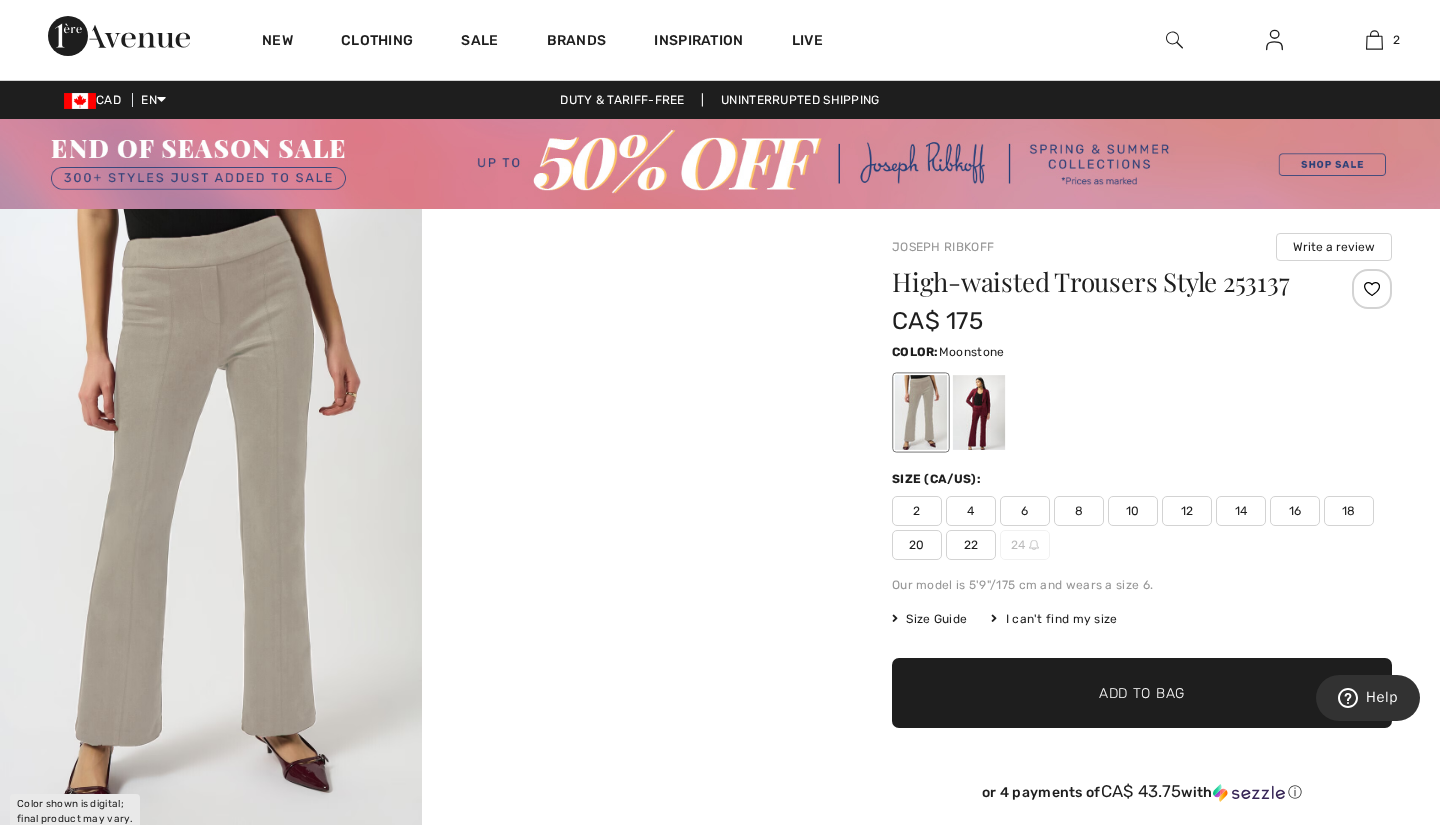 click on "2" at bounding box center [917, 511] 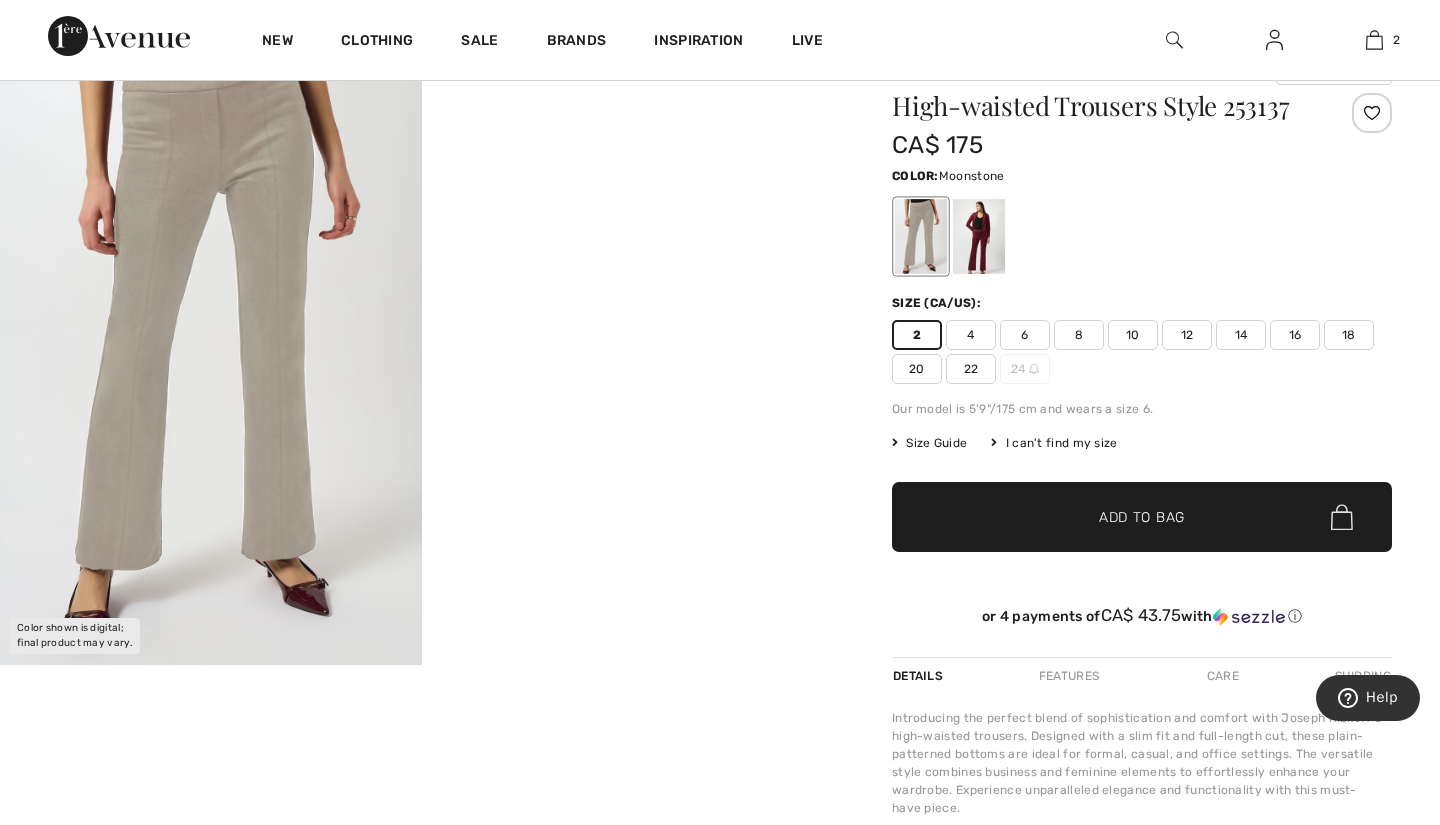scroll, scrollTop: 190, scrollLeft: 0, axis: vertical 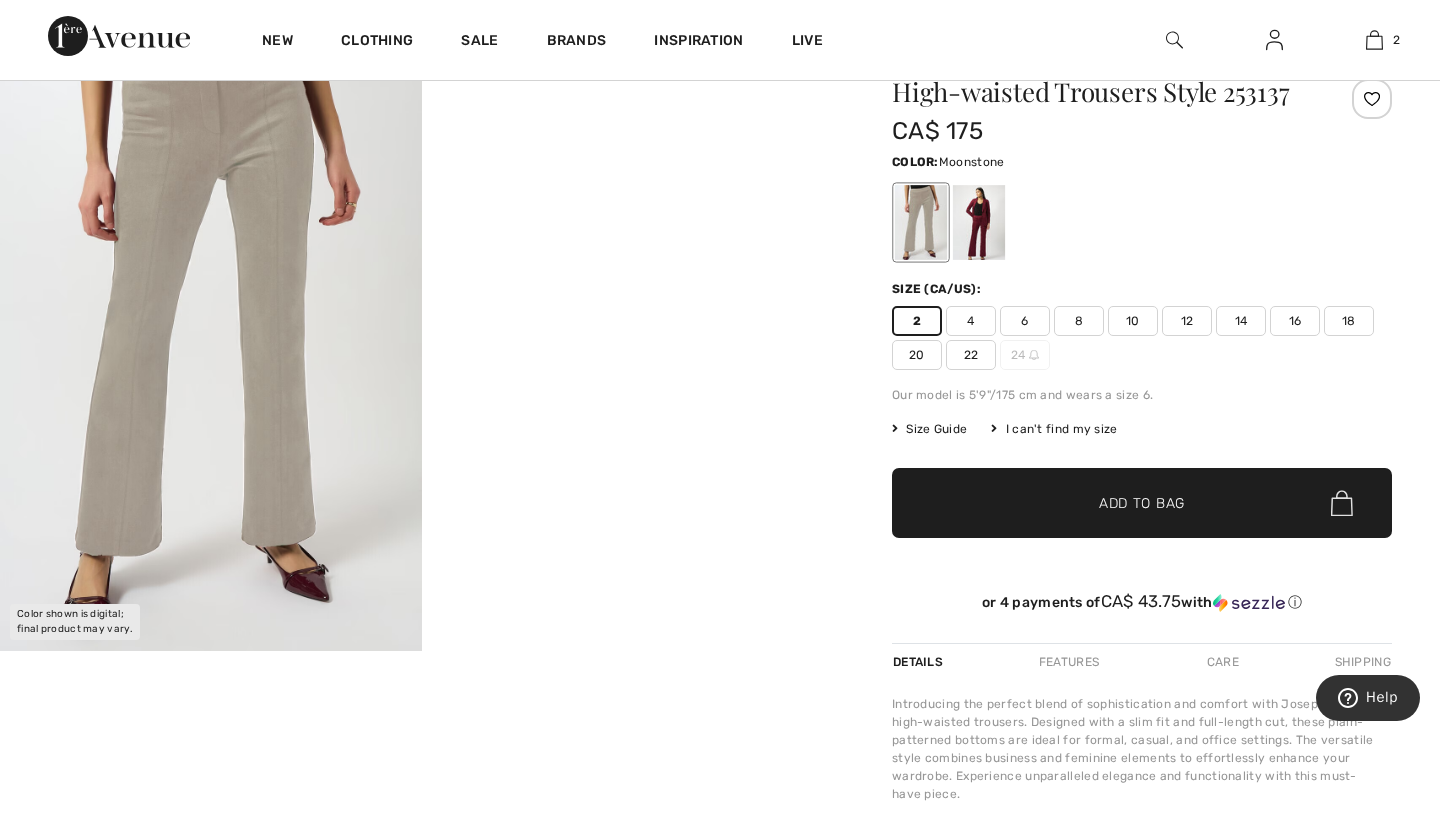 click on "✔ Added to Bag
Add to Bag" at bounding box center (1142, 503) 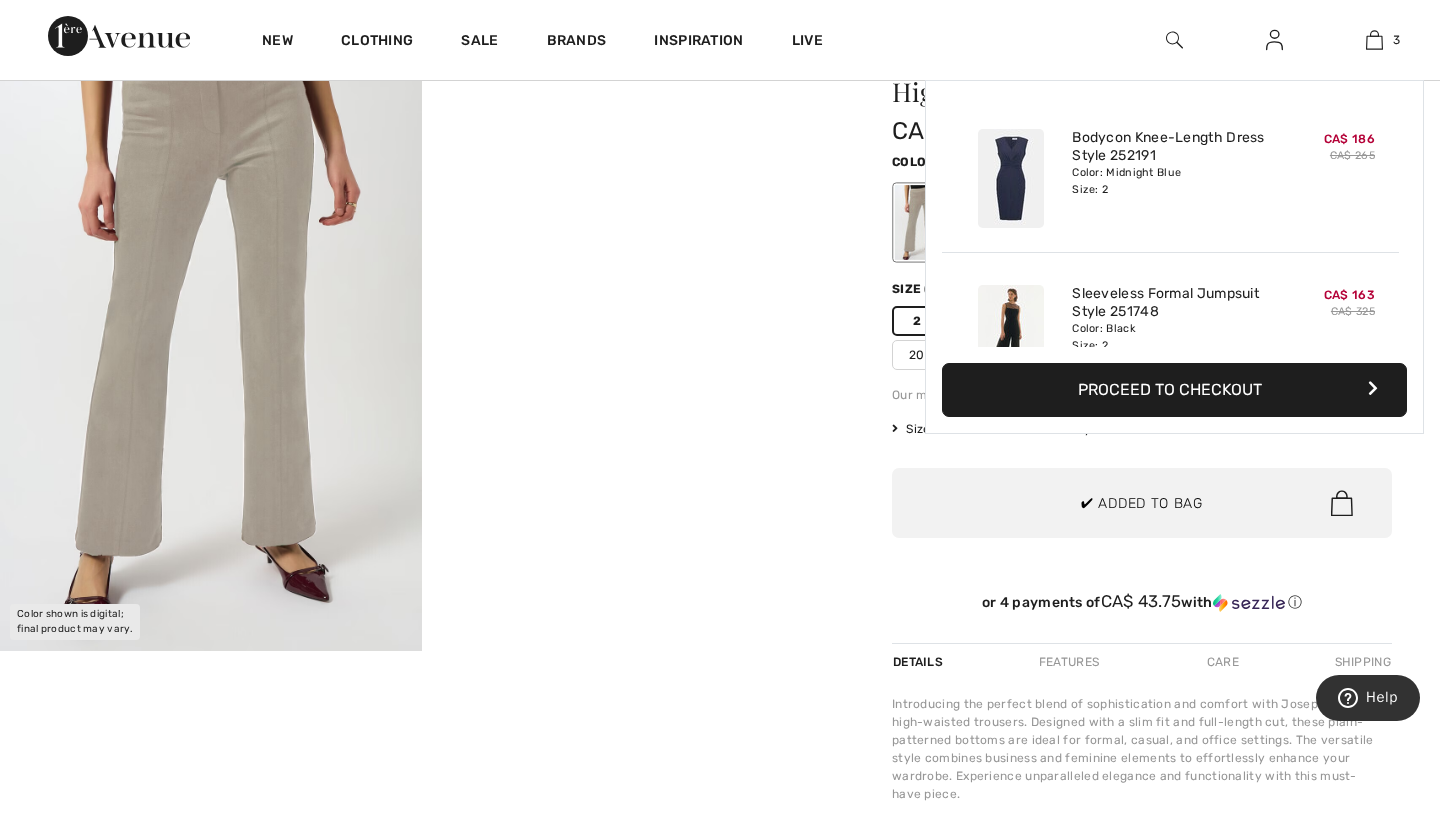 scroll, scrollTop: 218, scrollLeft: 0, axis: vertical 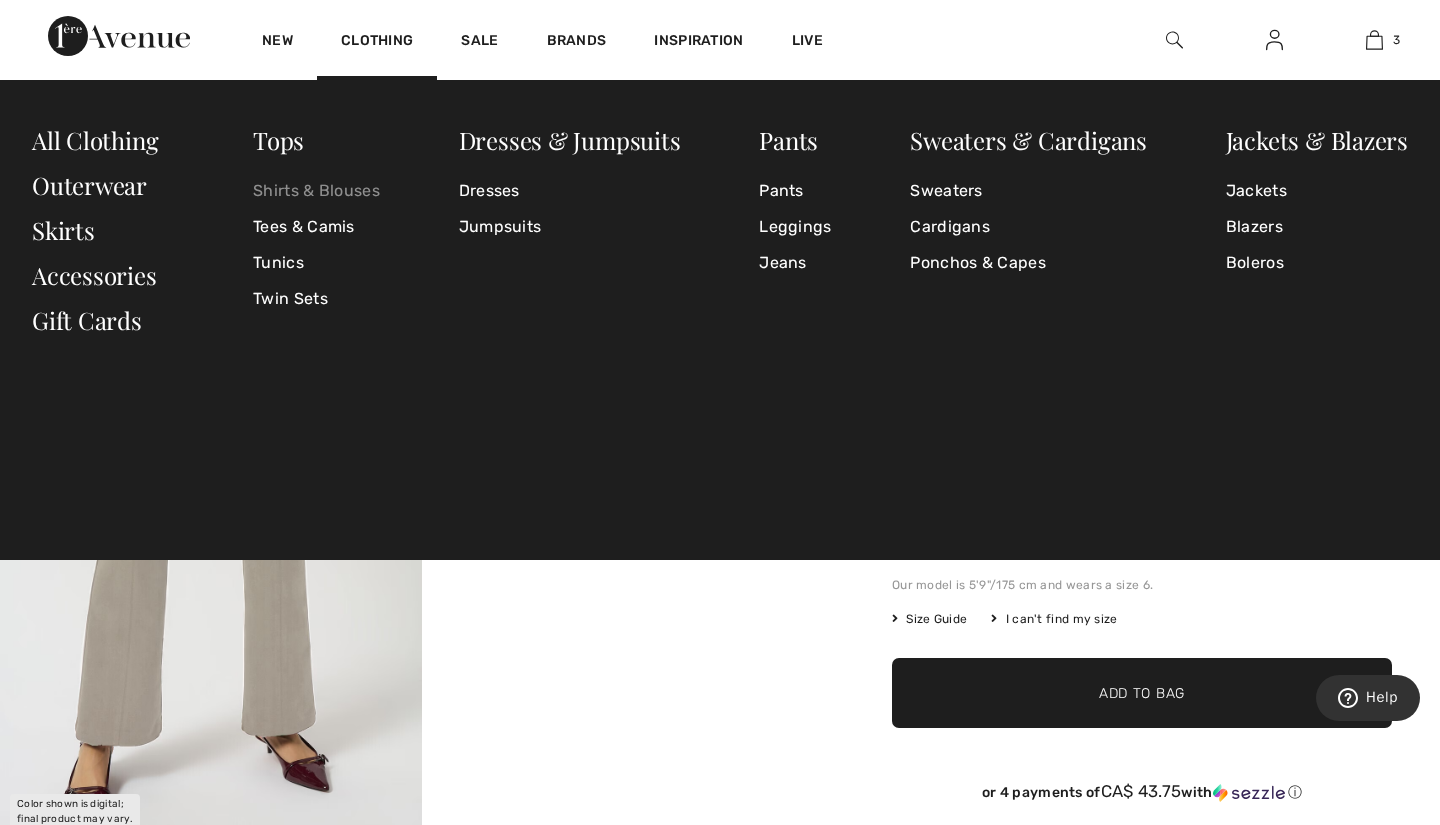 click on "Shirts & Blouses" at bounding box center [316, 191] 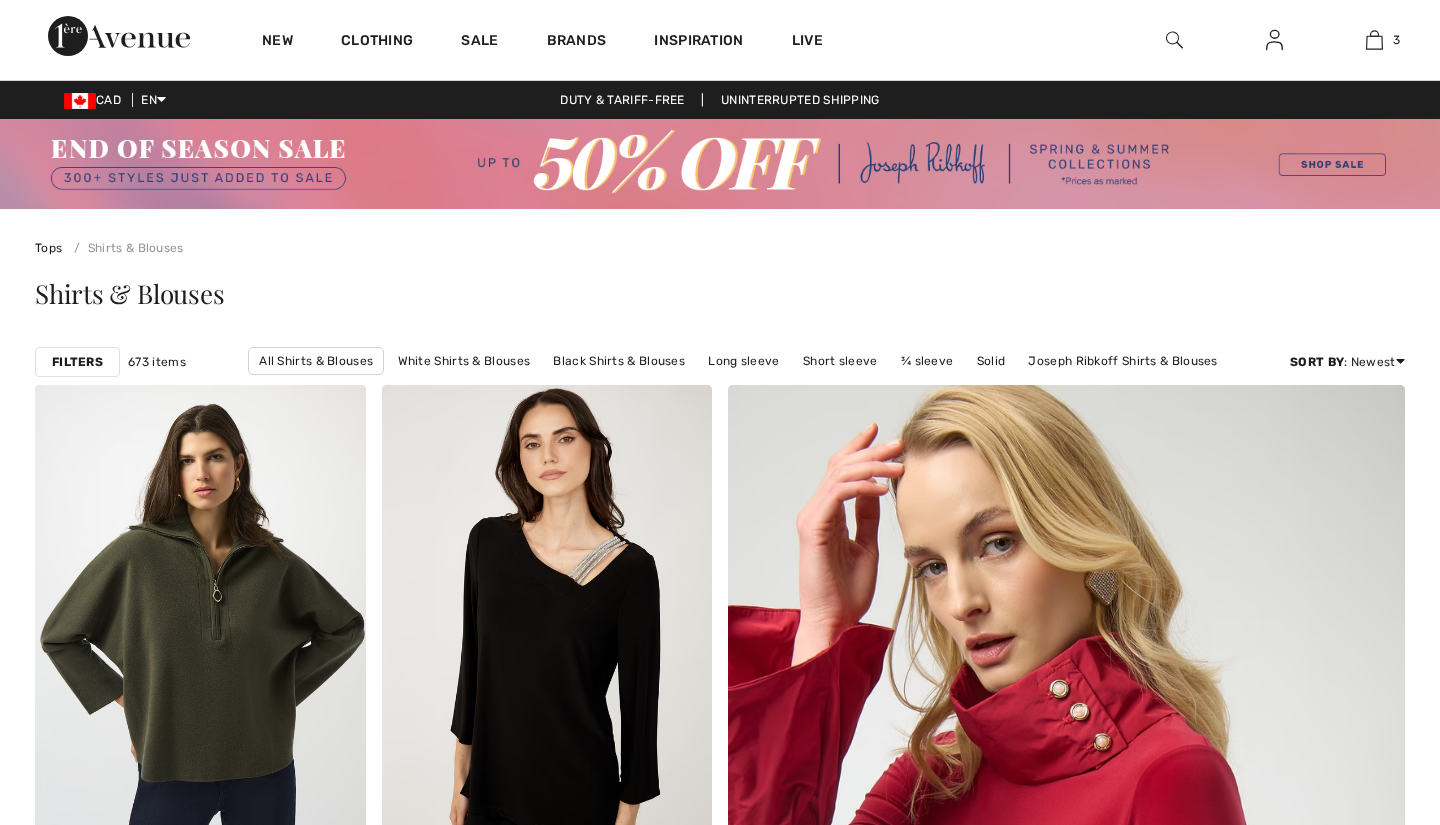 scroll, scrollTop: 0, scrollLeft: 0, axis: both 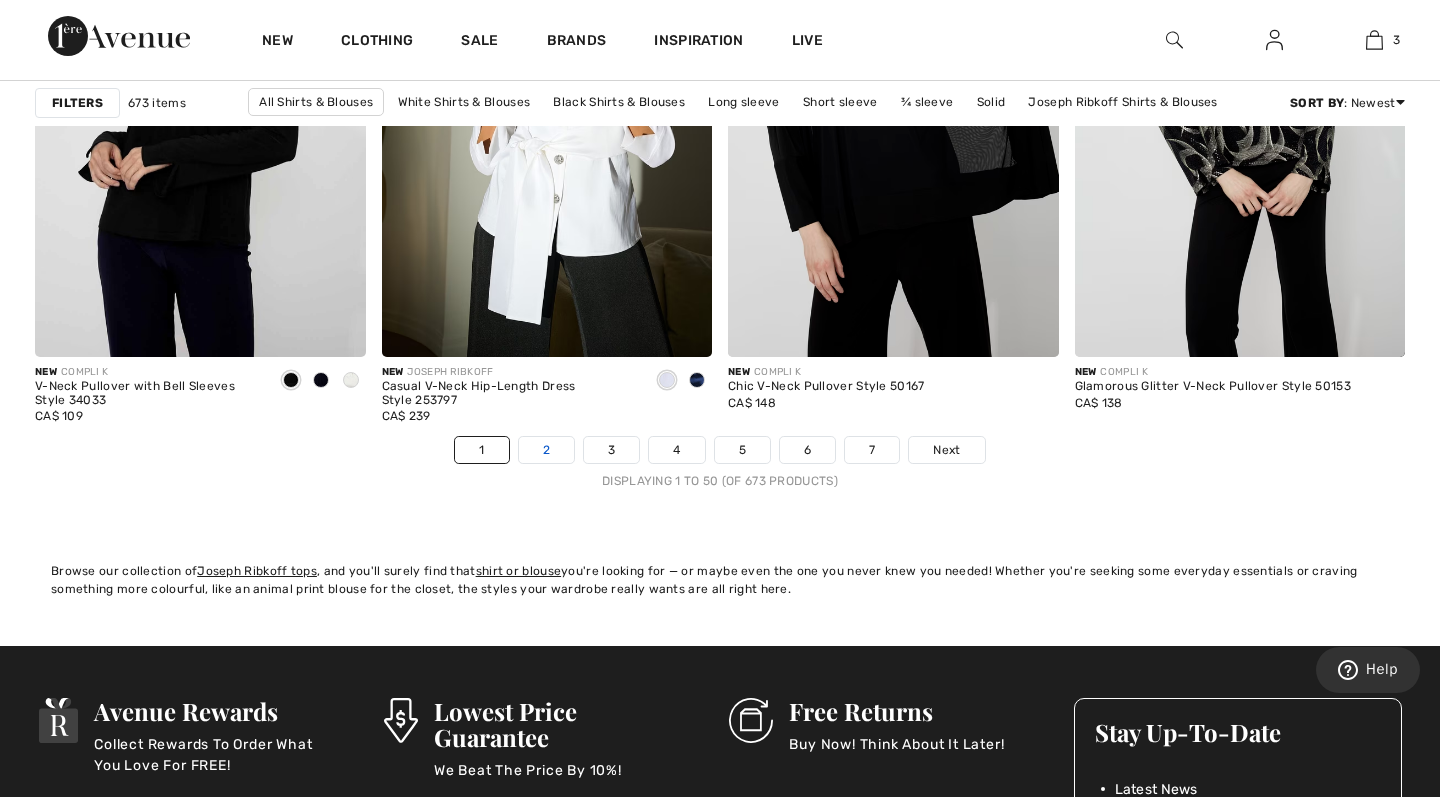 click on "2" at bounding box center (546, 450) 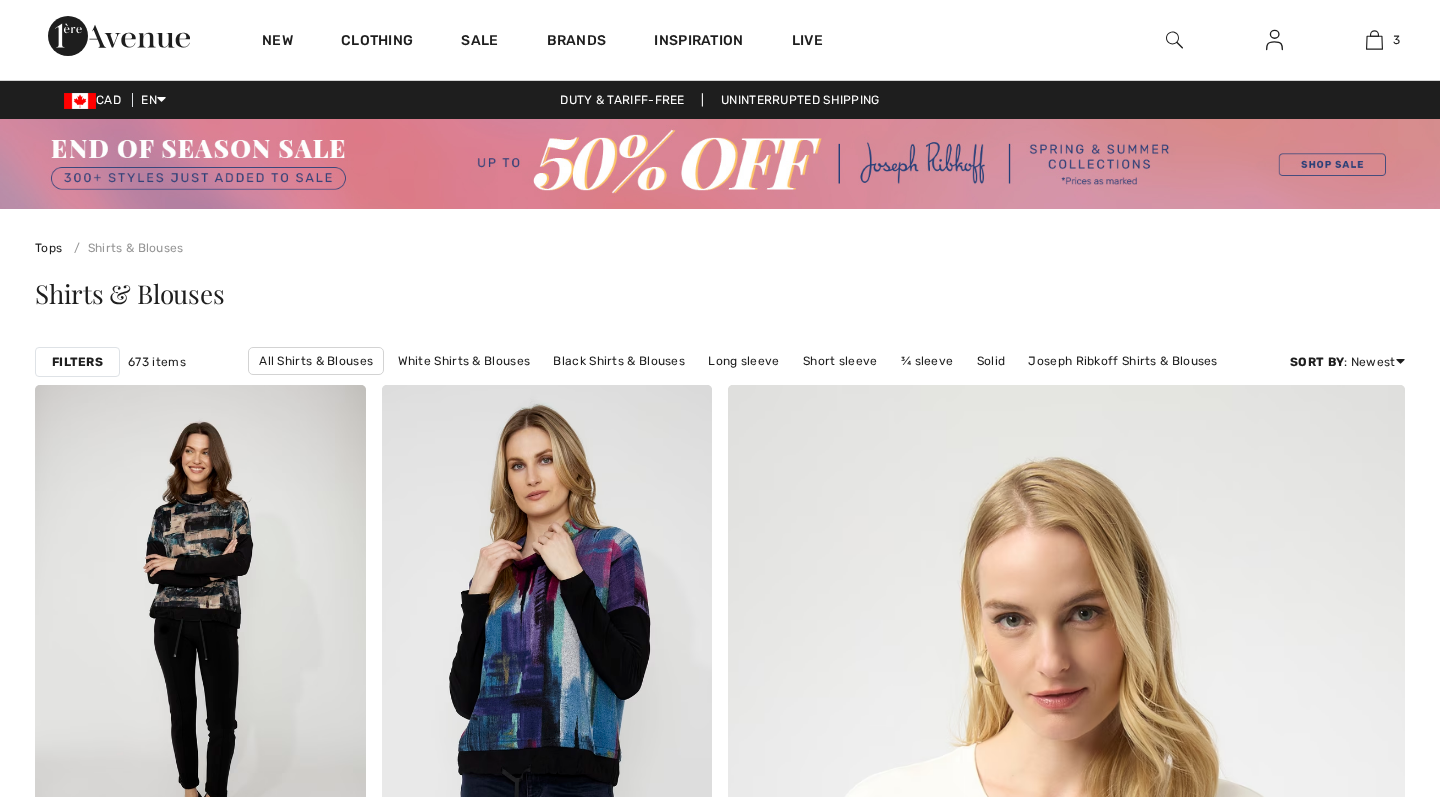 scroll, scrollTop: 524, scrollLeft: 0, axis: vertical 